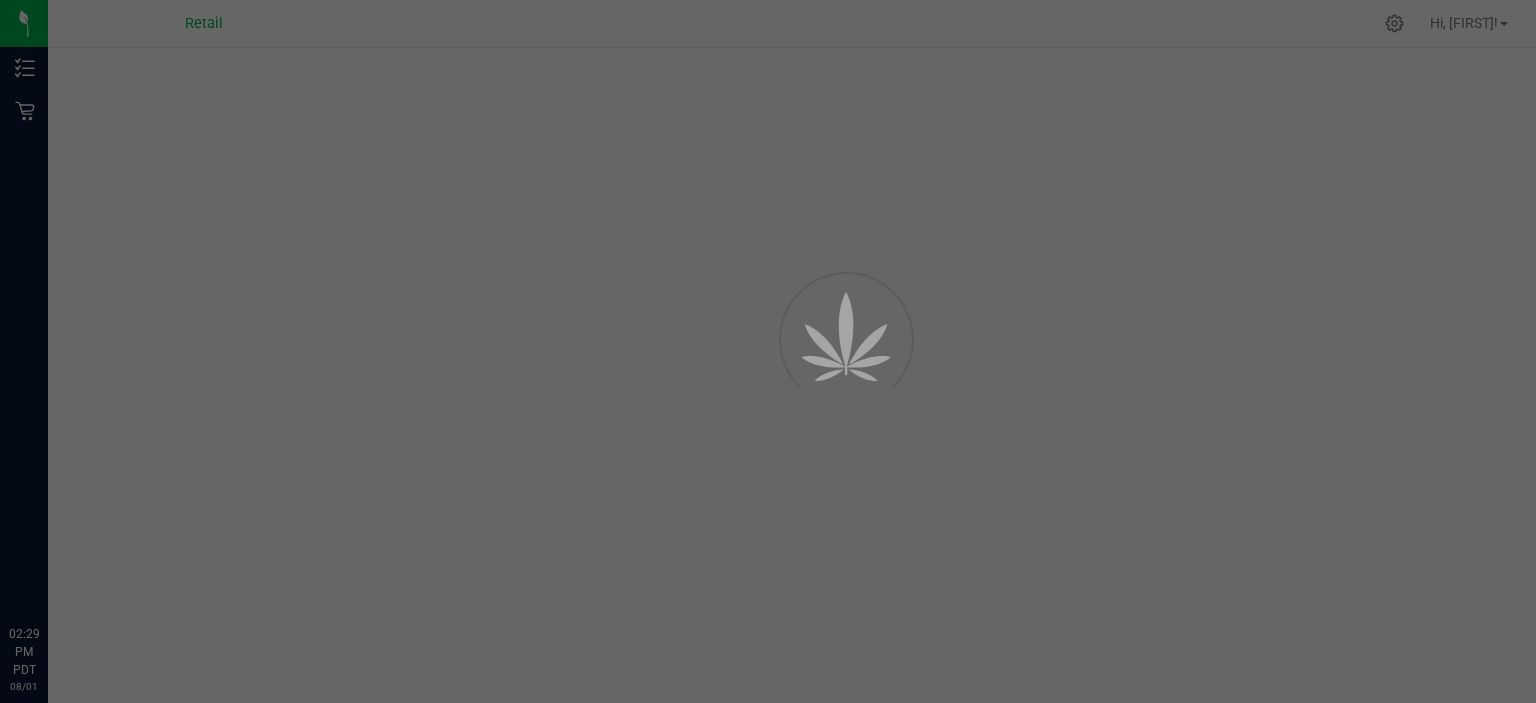 scroll, scrollTop: 0, scrollLeft: 0, axis: both 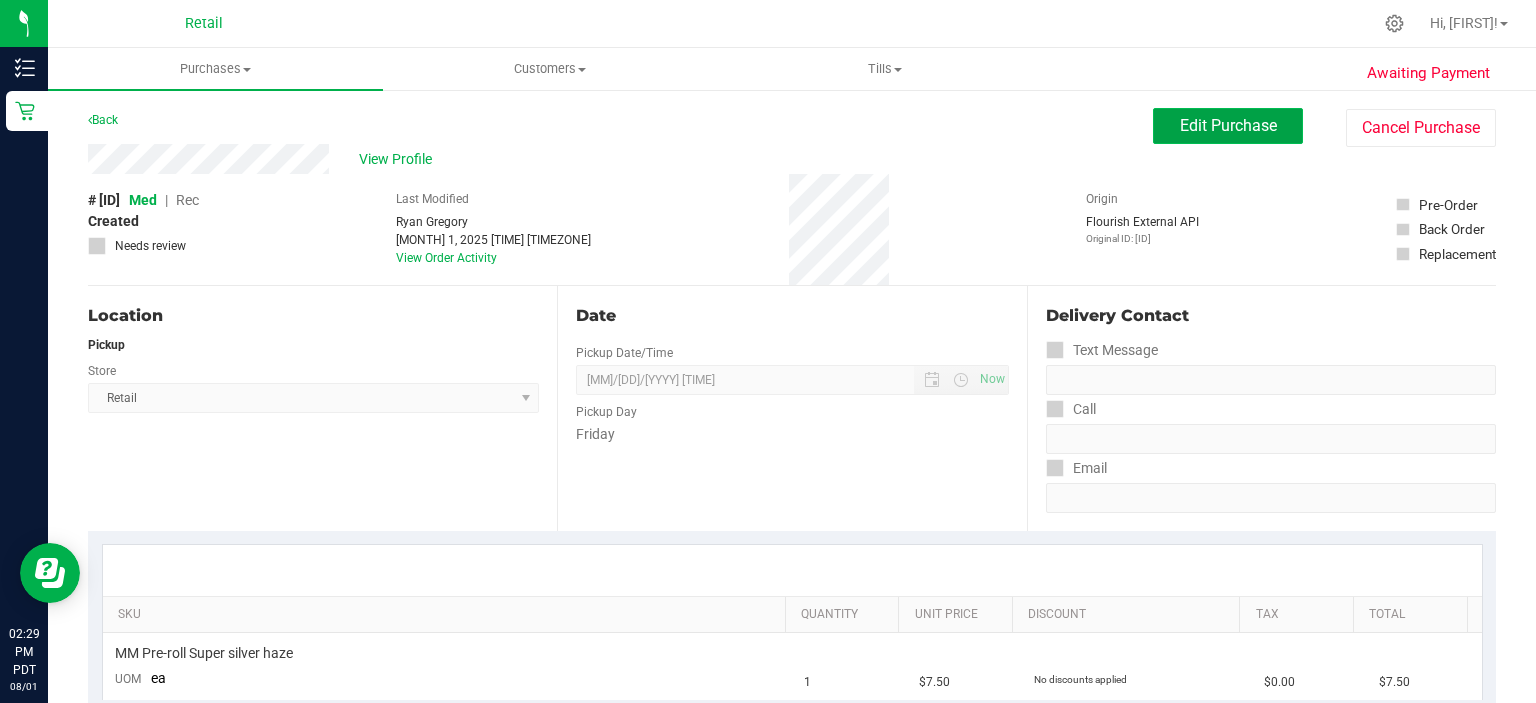 click on "Edit Purchase" at bounding box center (1228, 125) 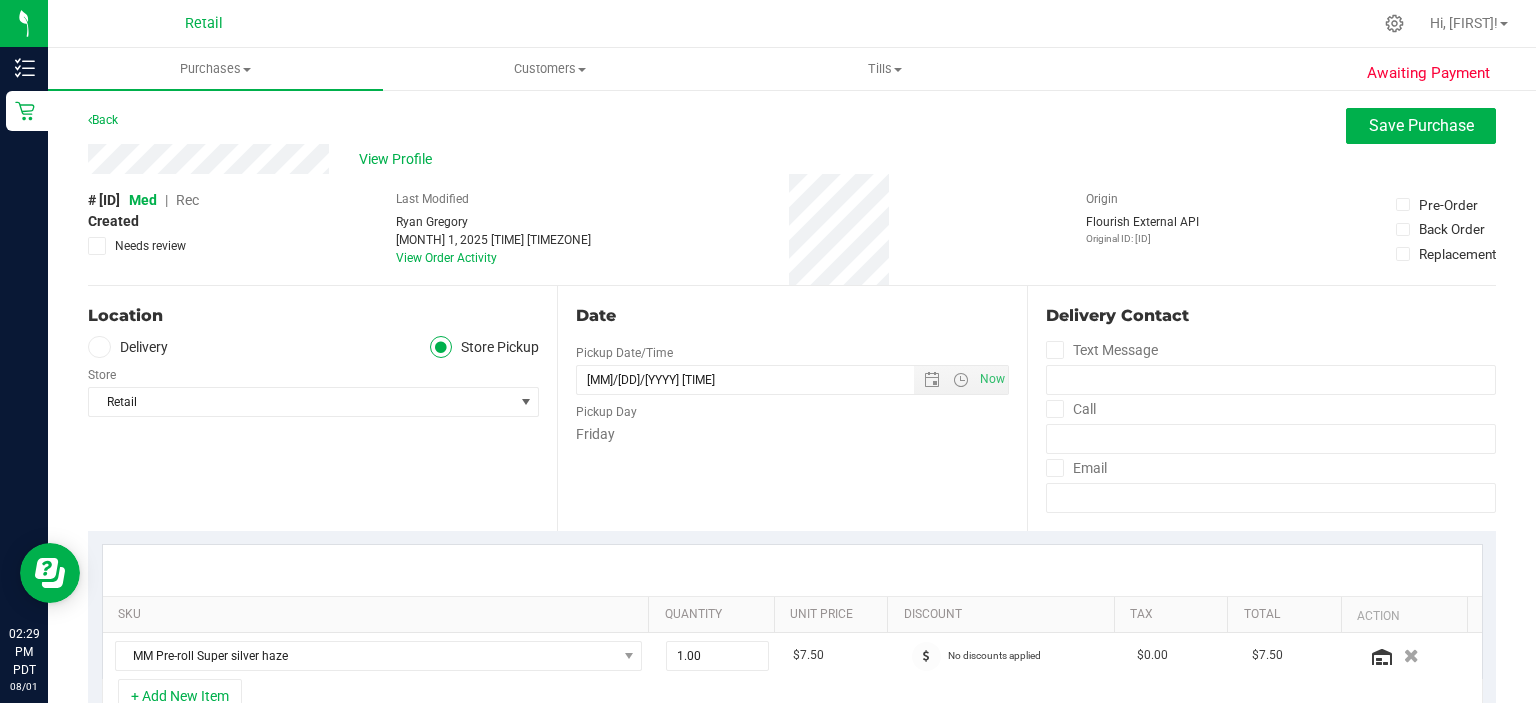 click on "Rec" at bounding box center [187, 200] 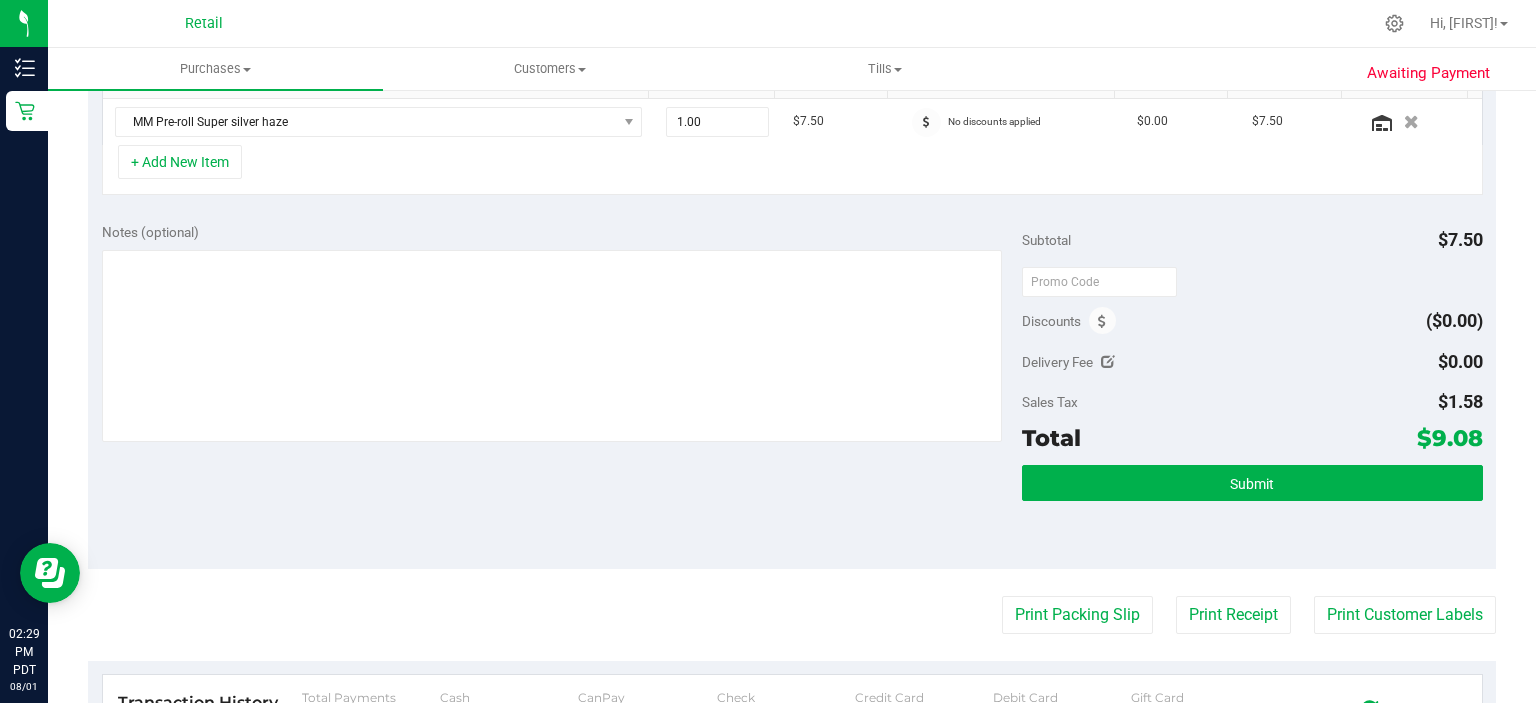 scroll, scrollTop: 556, scrollLeft: 0, axis: vertical 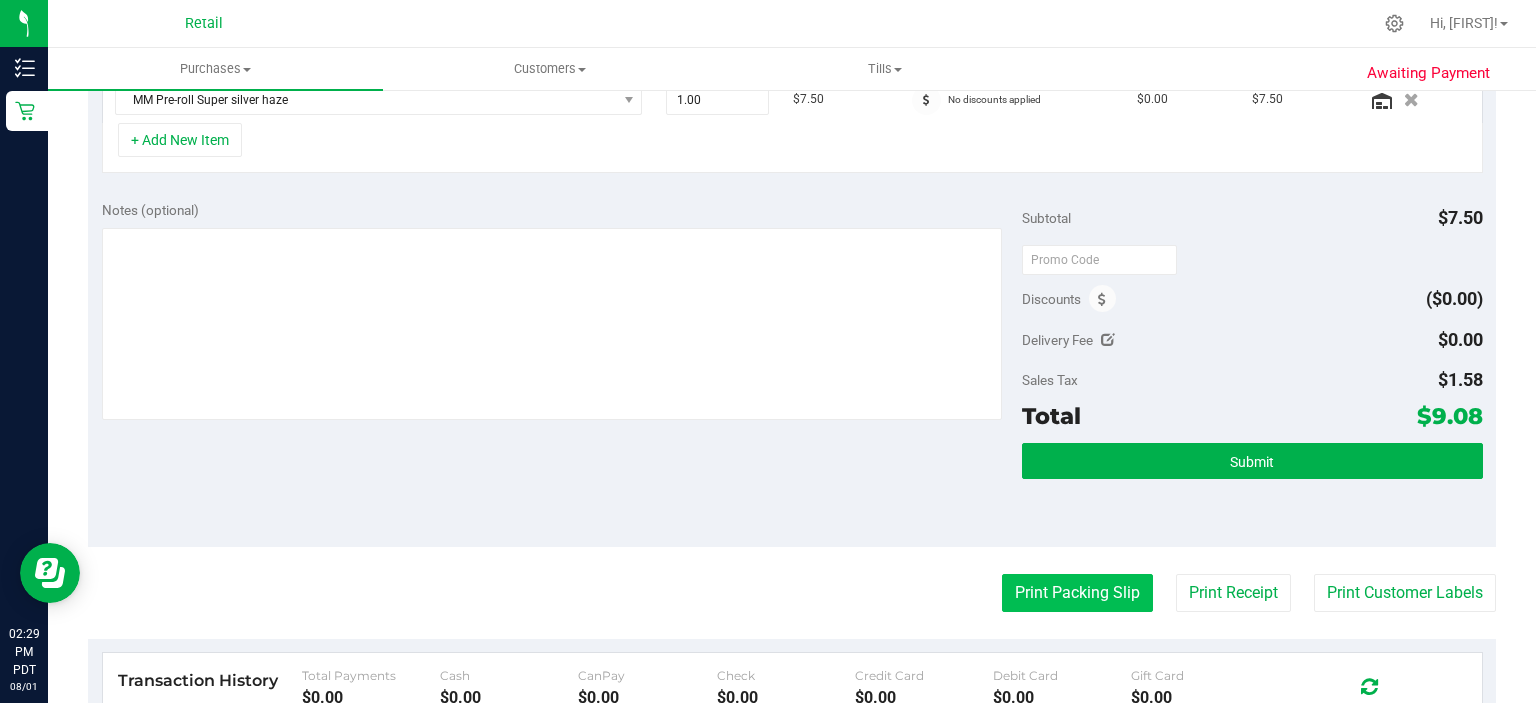click on "Print Packing Slip" at bounding box center [1077, 593] 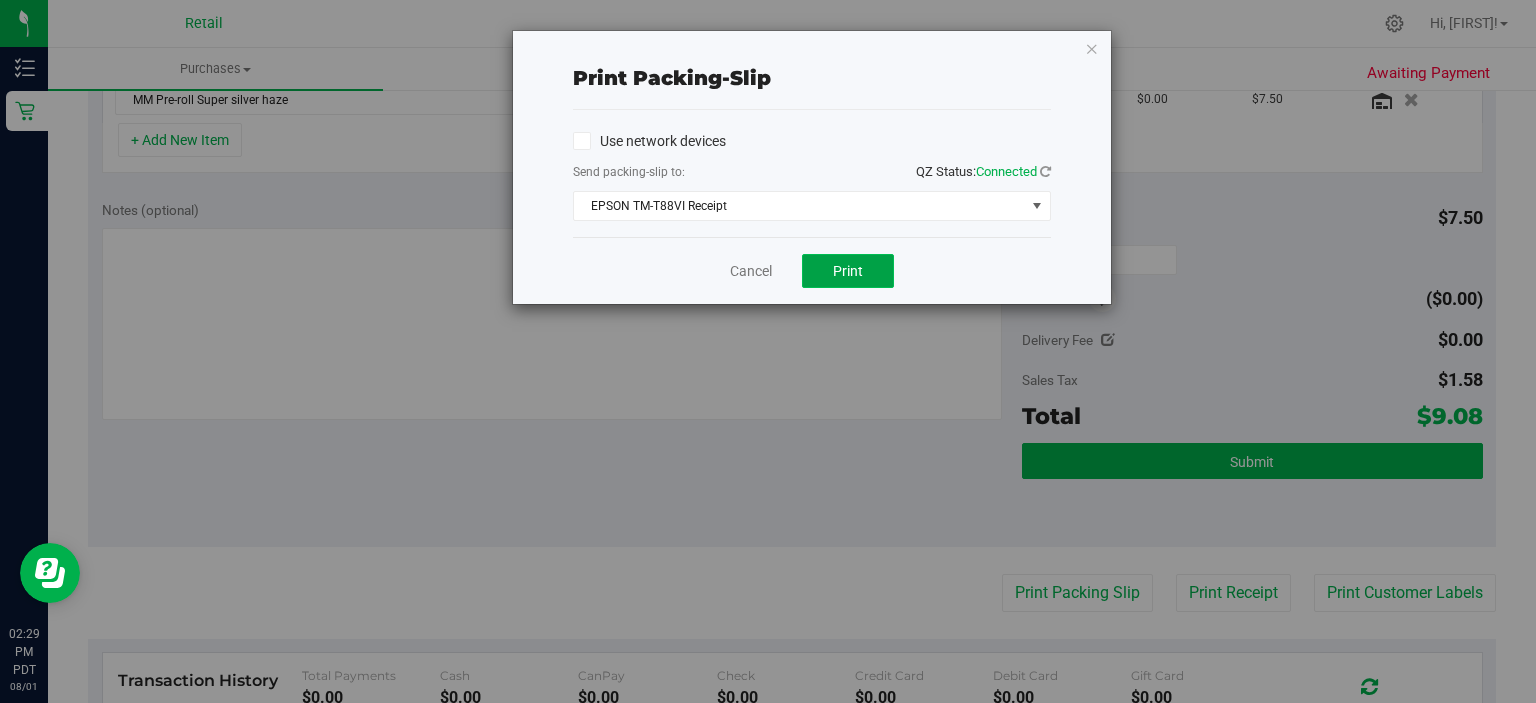 click on "Print" at bounding box center [848, 271] 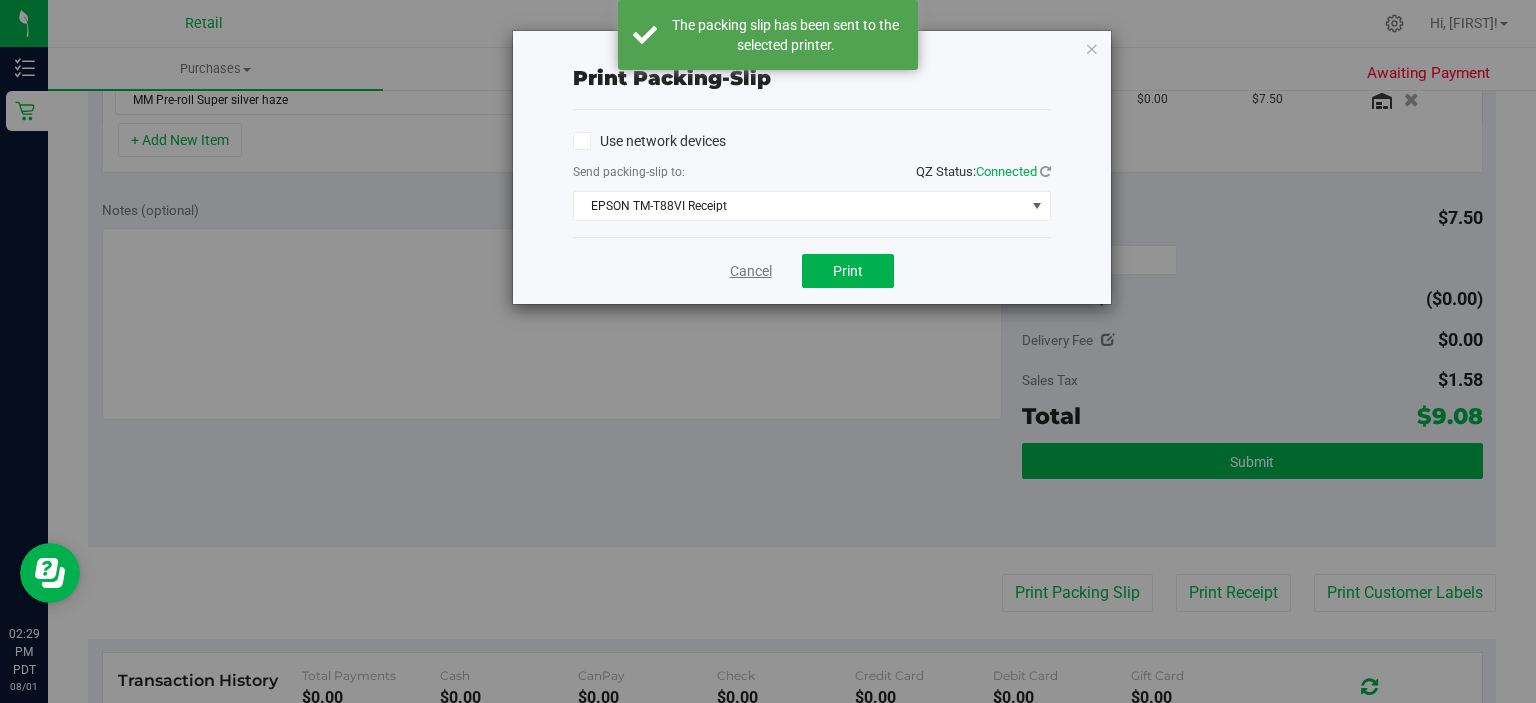 click on "Cancel" at bounding box center (751, 271) 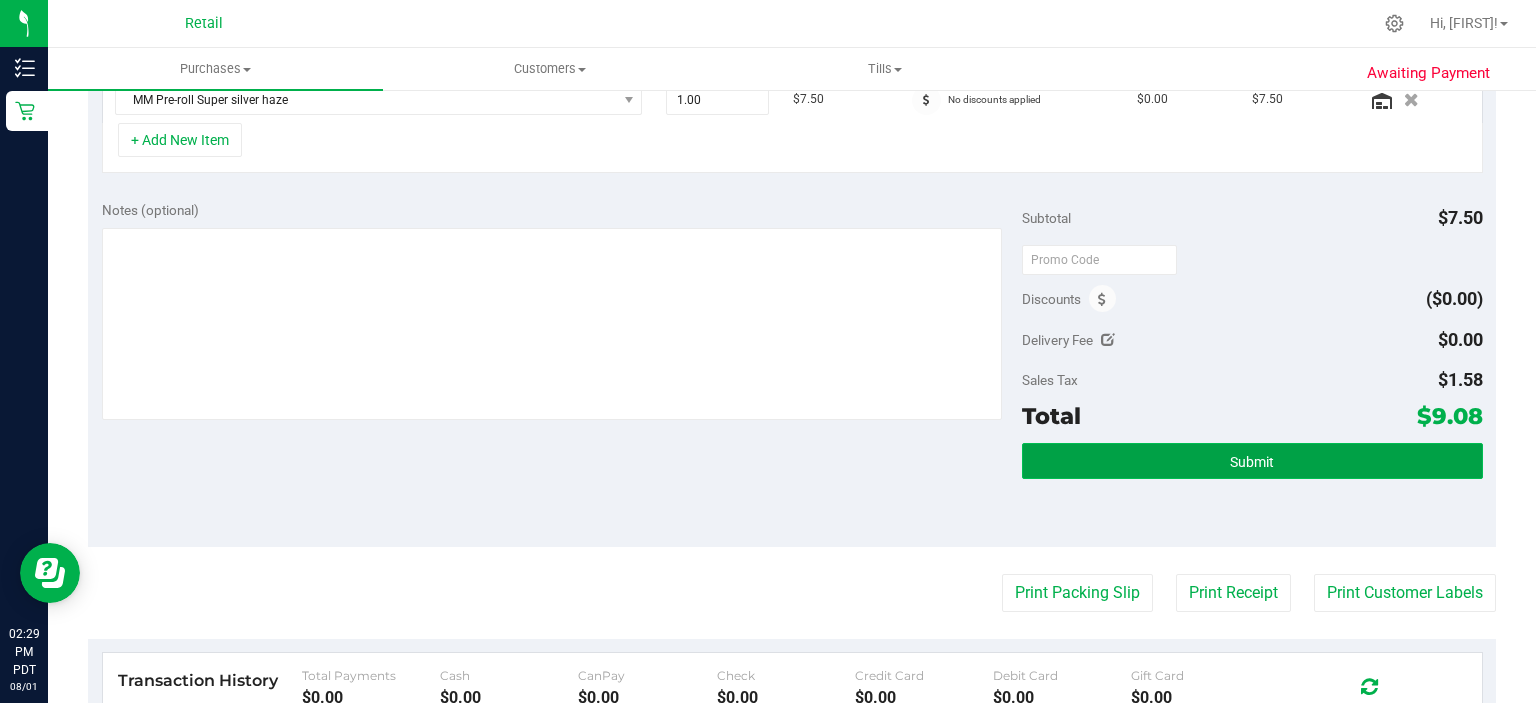 click on "Submit" at bounding box center (1252, 461) 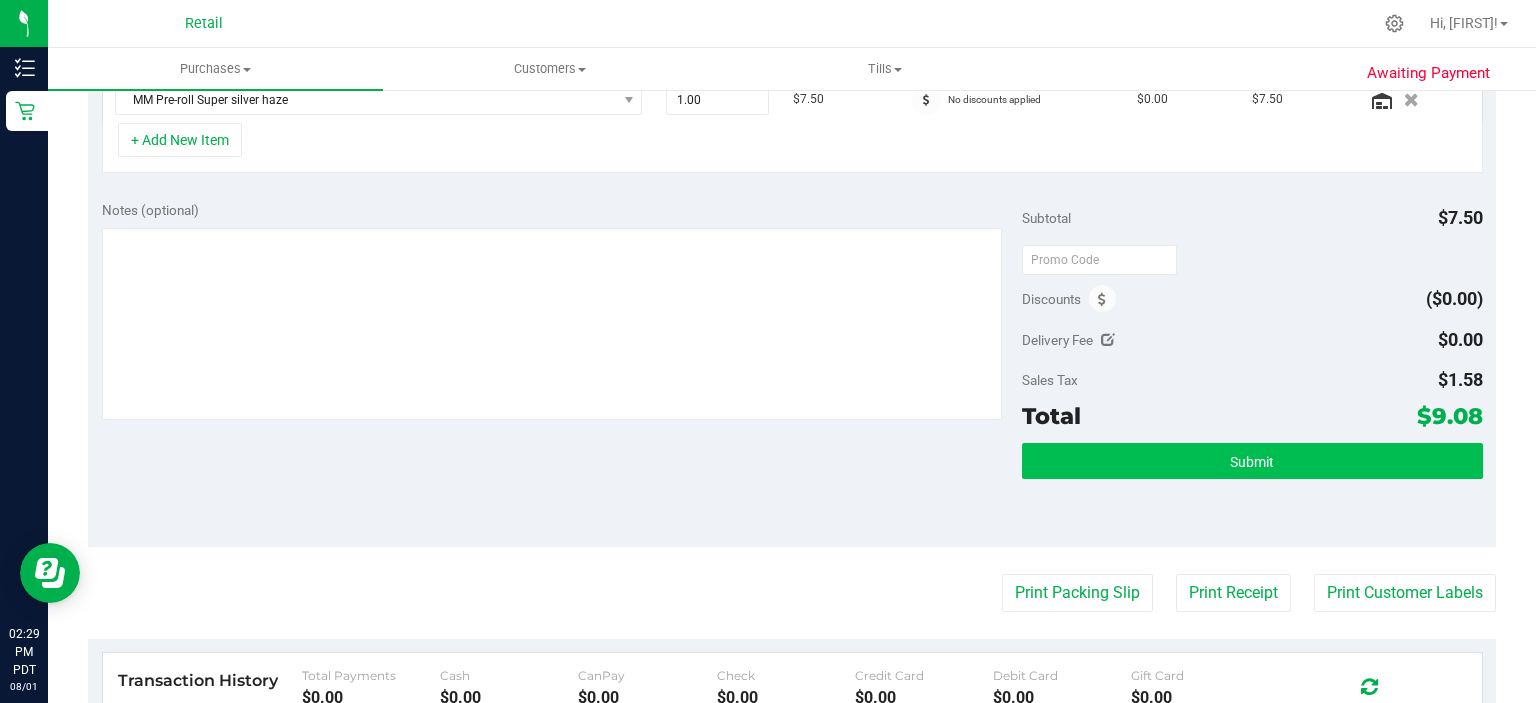 scroll, scrollTop: 560, scrollLeft: 0, axis: vertical 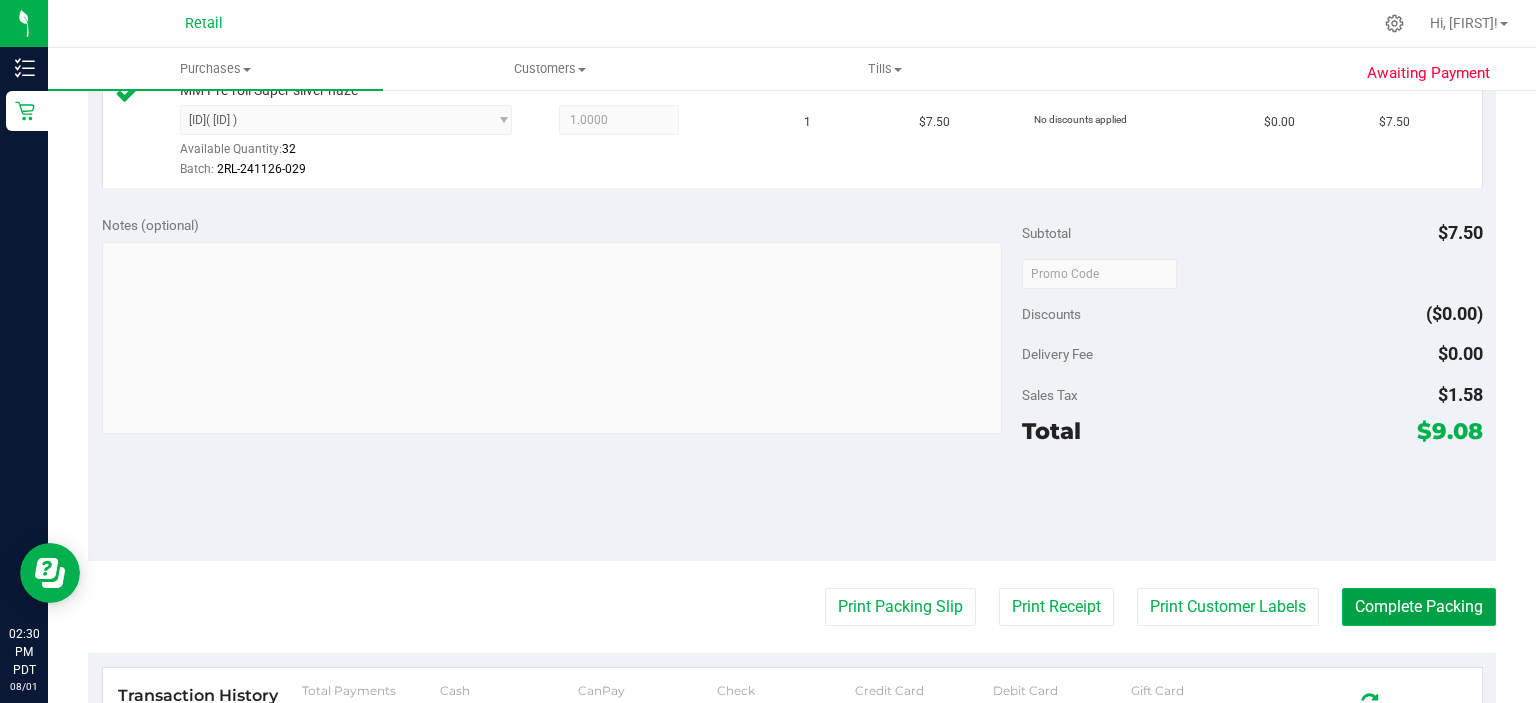 click on "Complete Packing" at bounding box center (1419, 607) 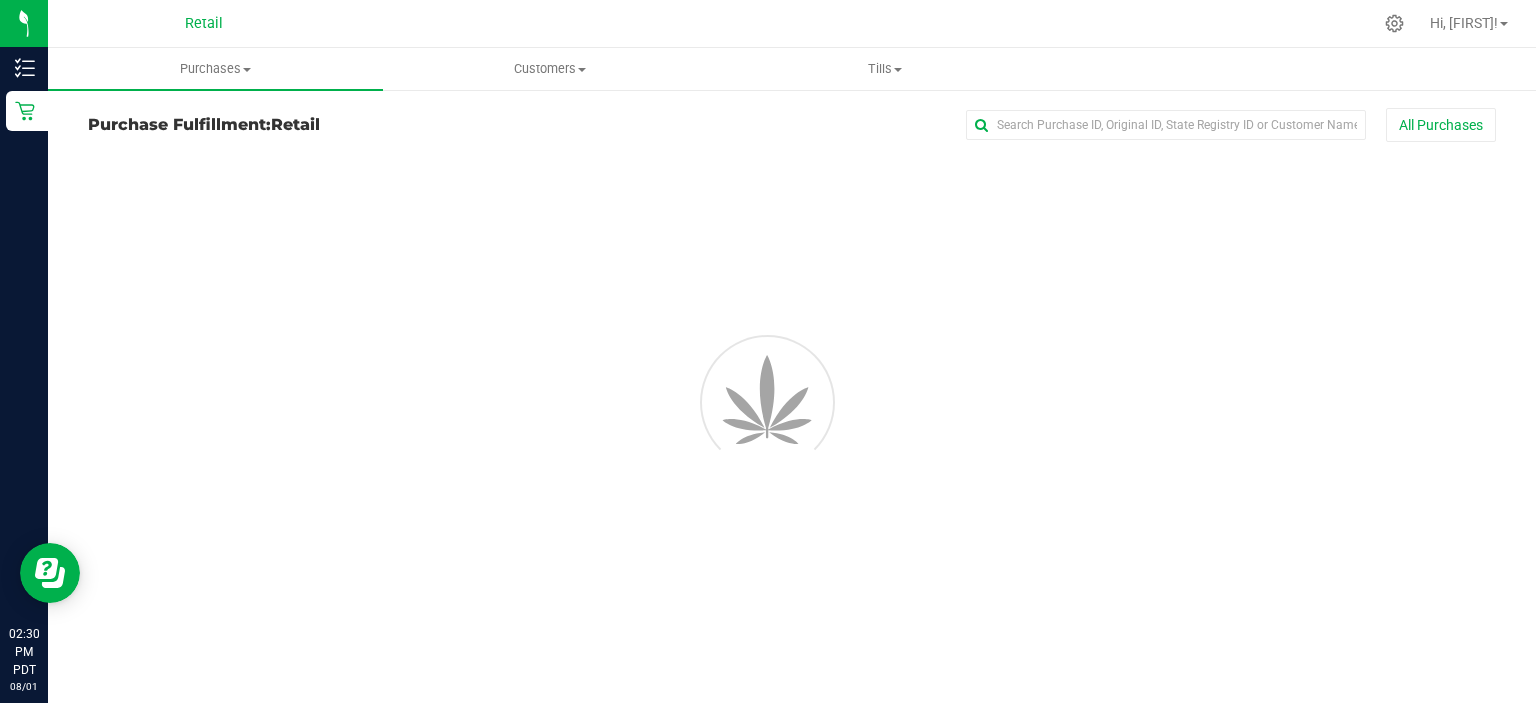 scroll, scrollTop: 0, scrollLeft: 0, axis: both 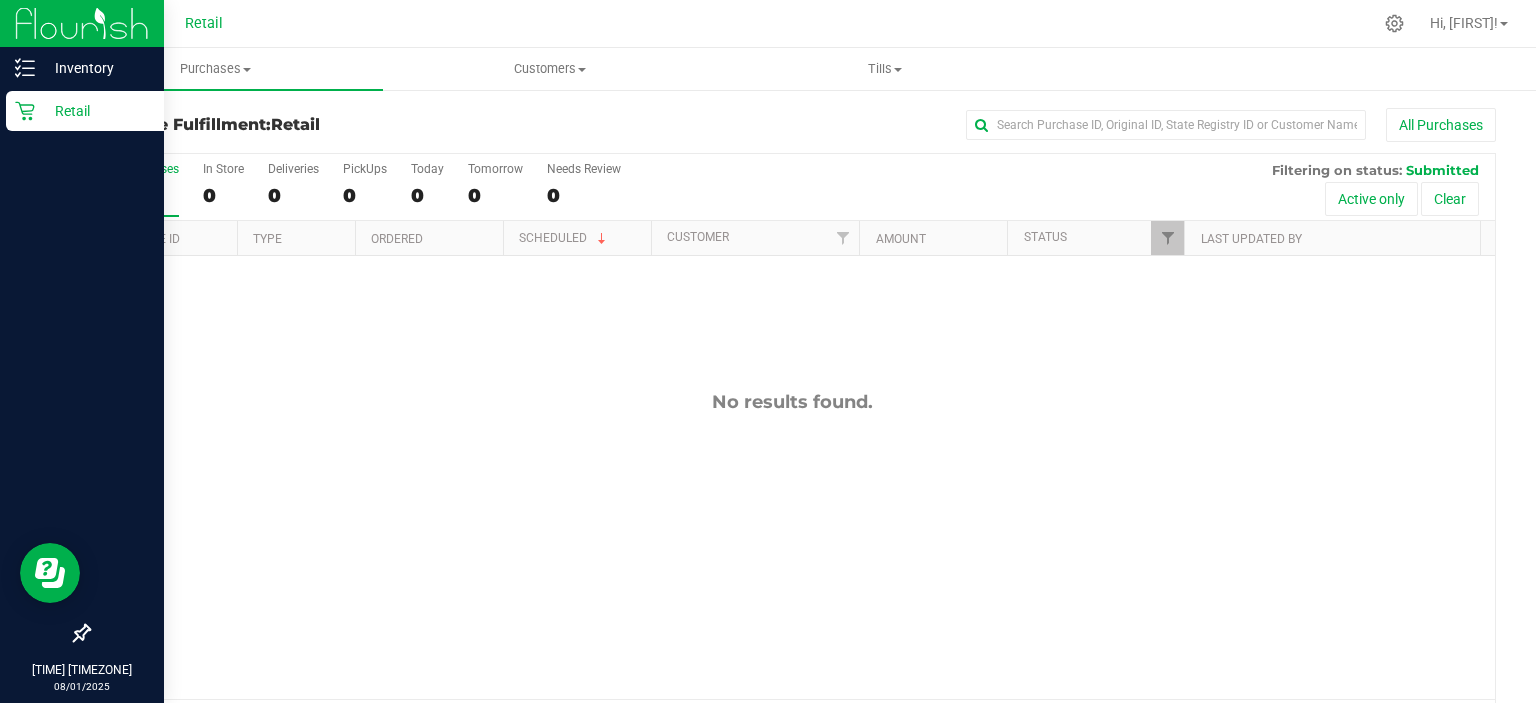 click 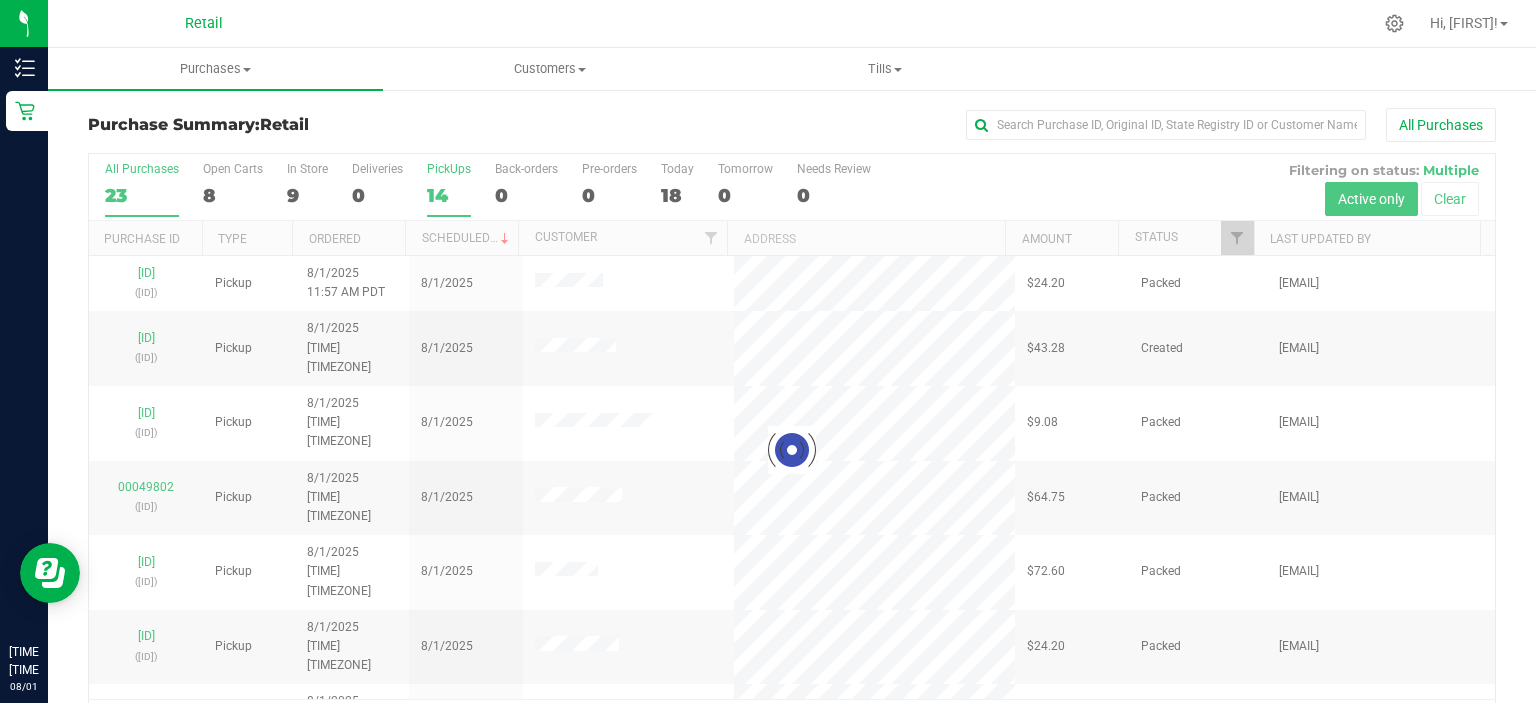 click on "14" at bounding box center [449, 195] 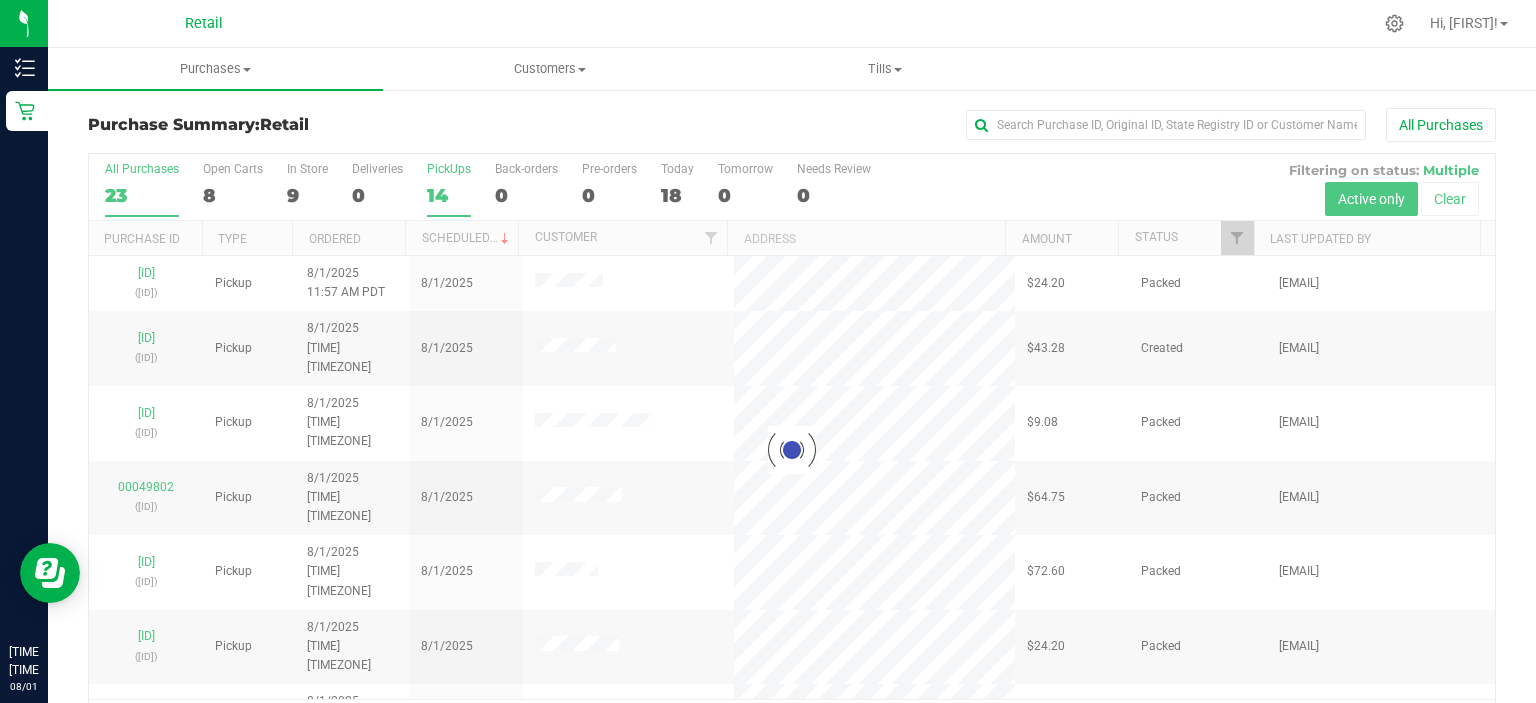 click on "PickUps
14" at bounding box center [0, 0] 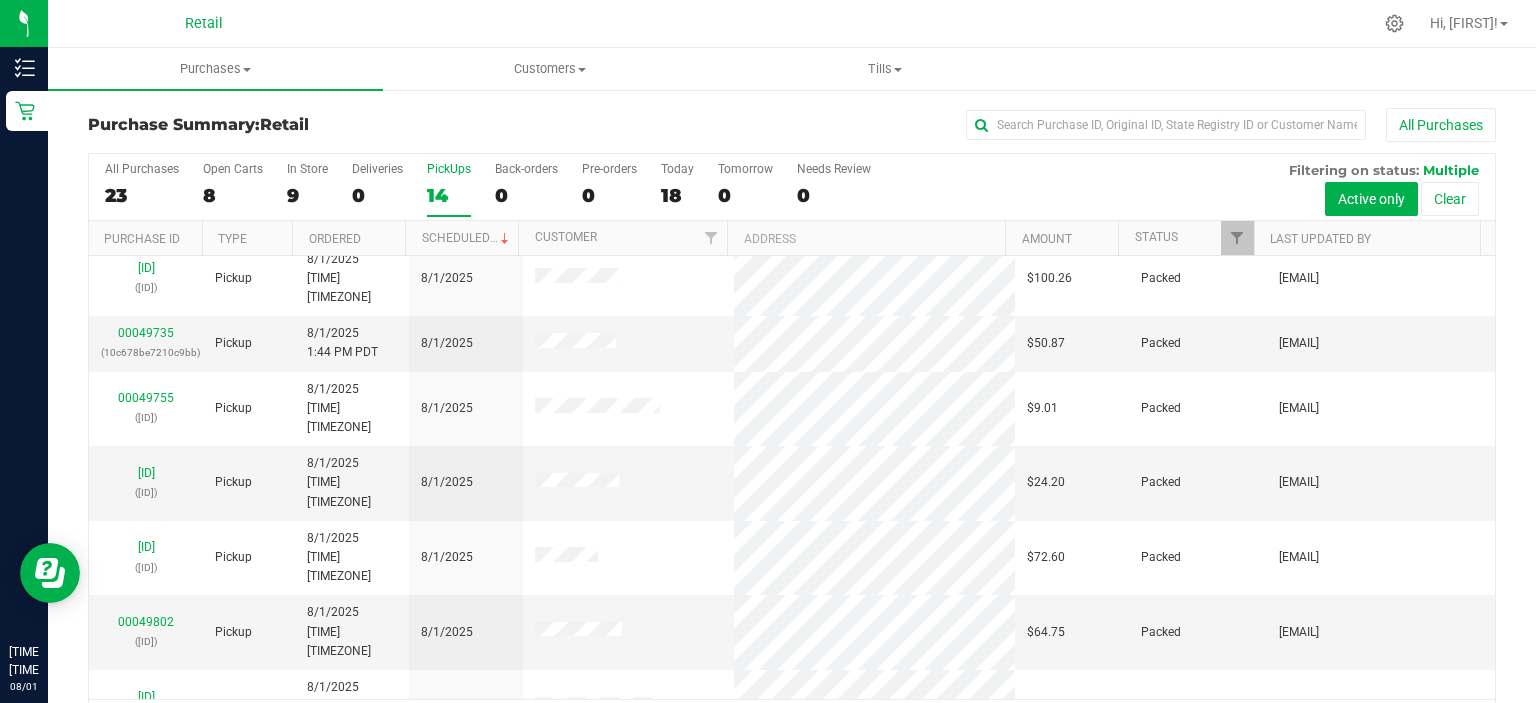 scroll, scrollTop: 328, scrollLeft: 0, axis: vertical 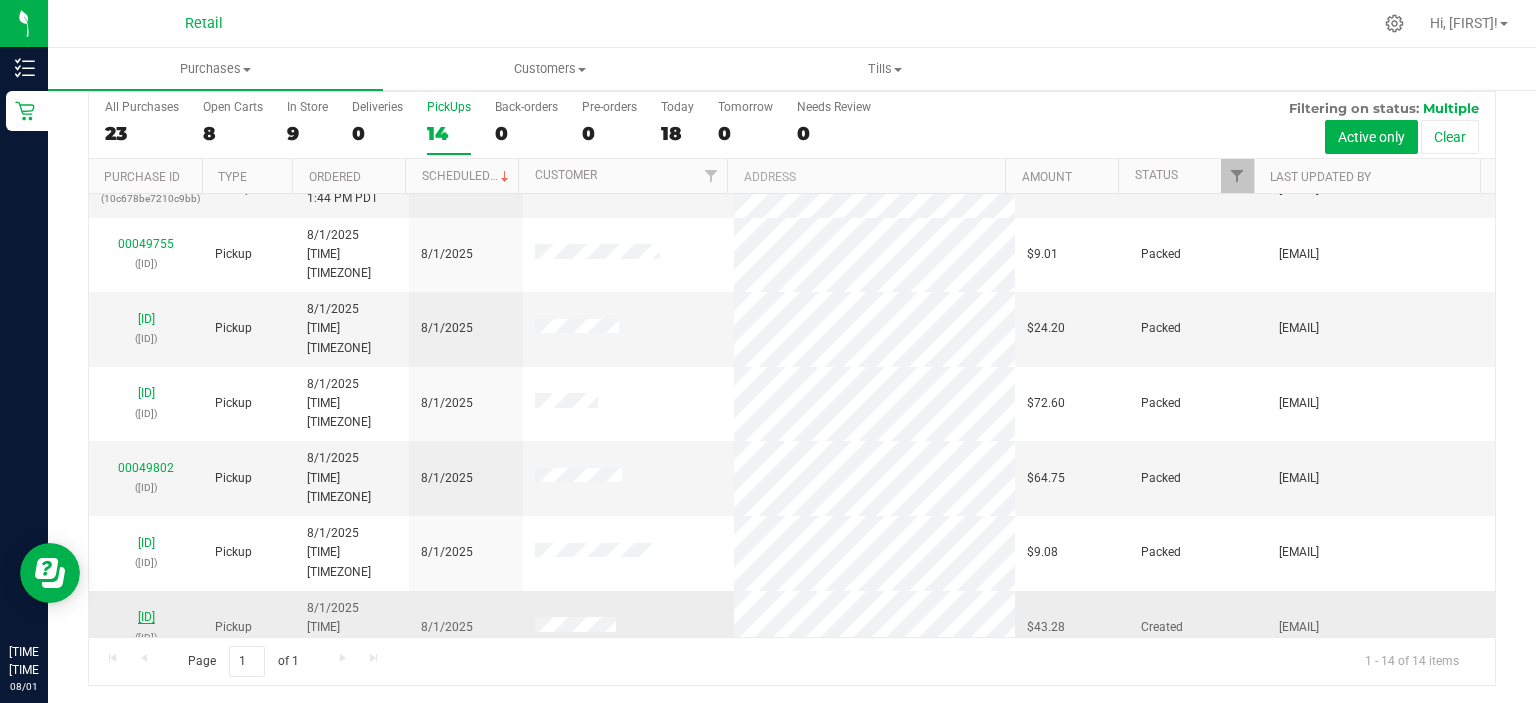 click on "[ID]" at bounding box center [146, 617] 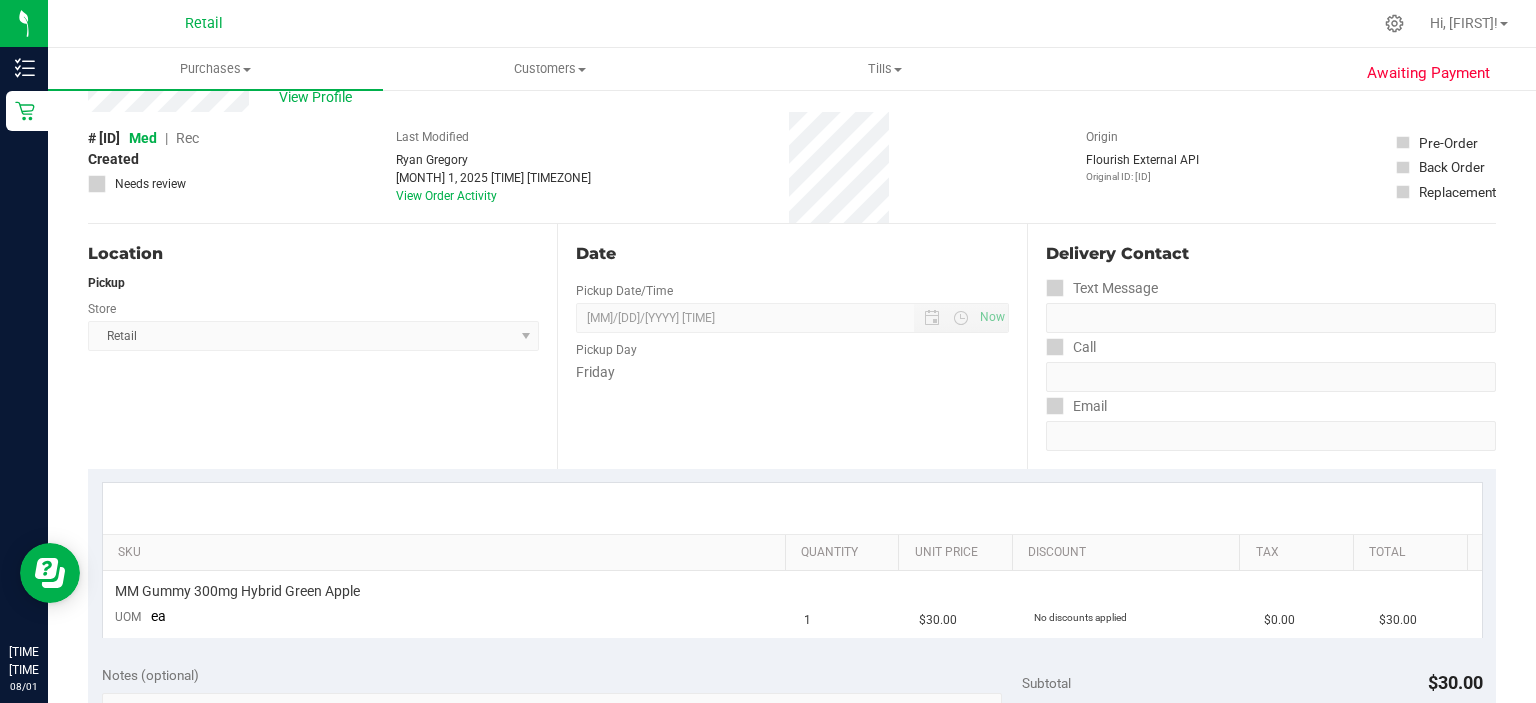 scroll, scrollTop: 0, scrollLeft: 0, axis: both 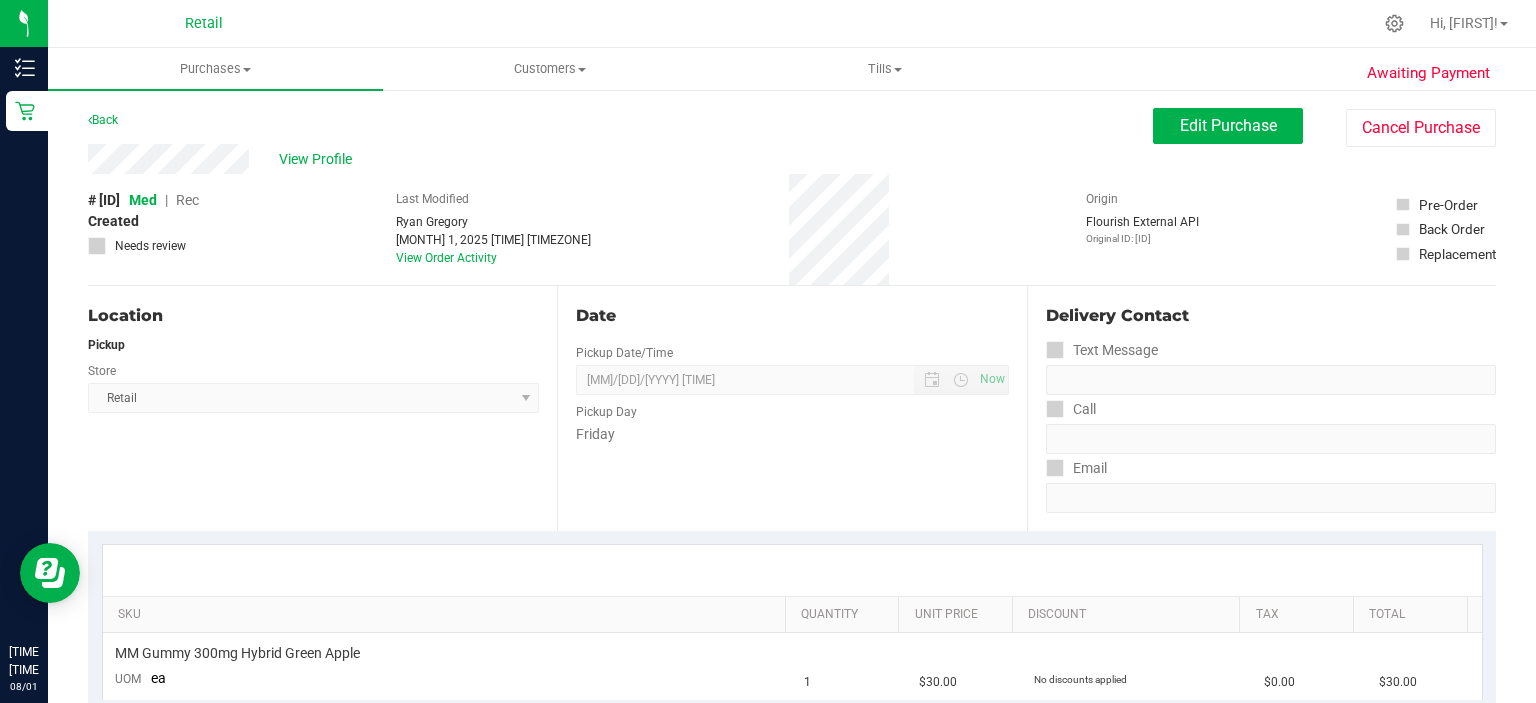 click on "Rec" at bounding box center (187, 200) 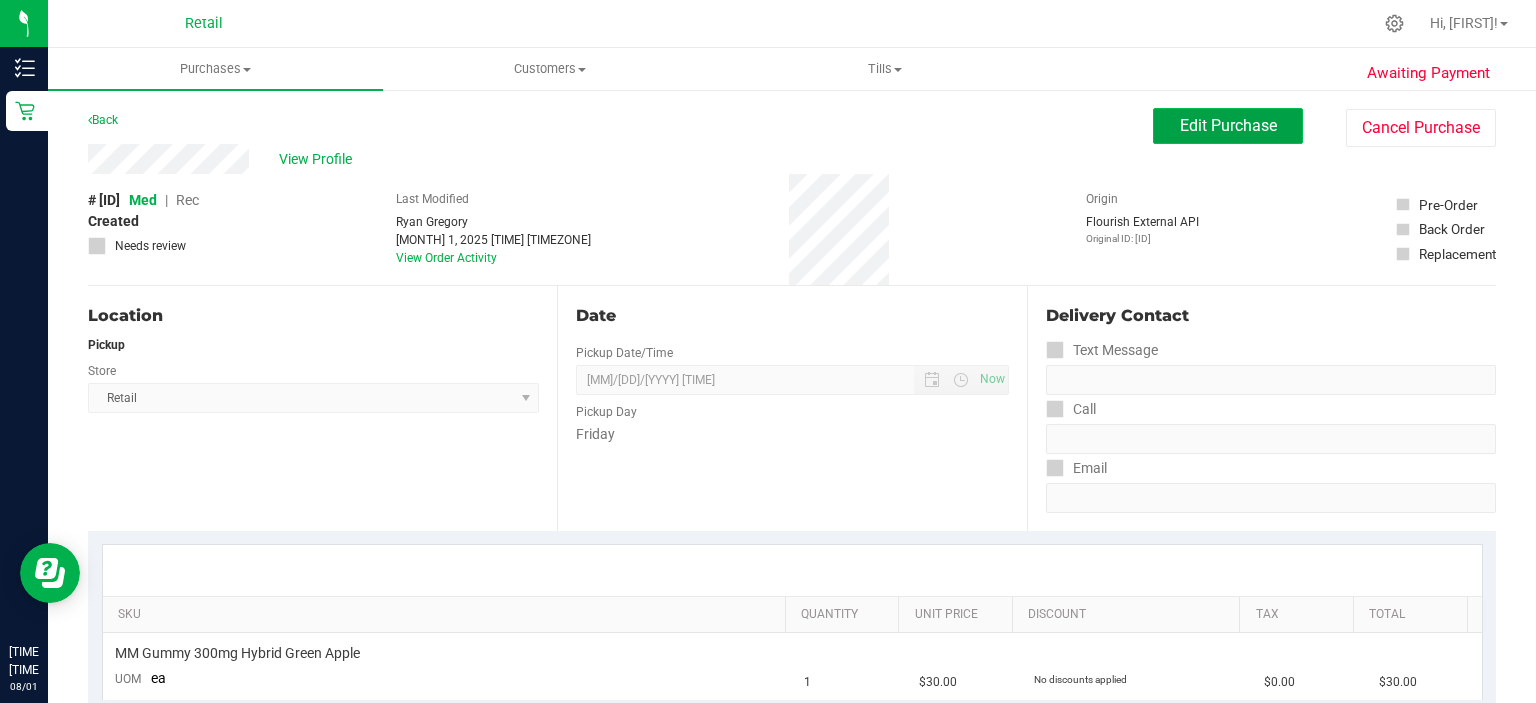 click on "Edit Purchase" at bounding box center (1228, 125) 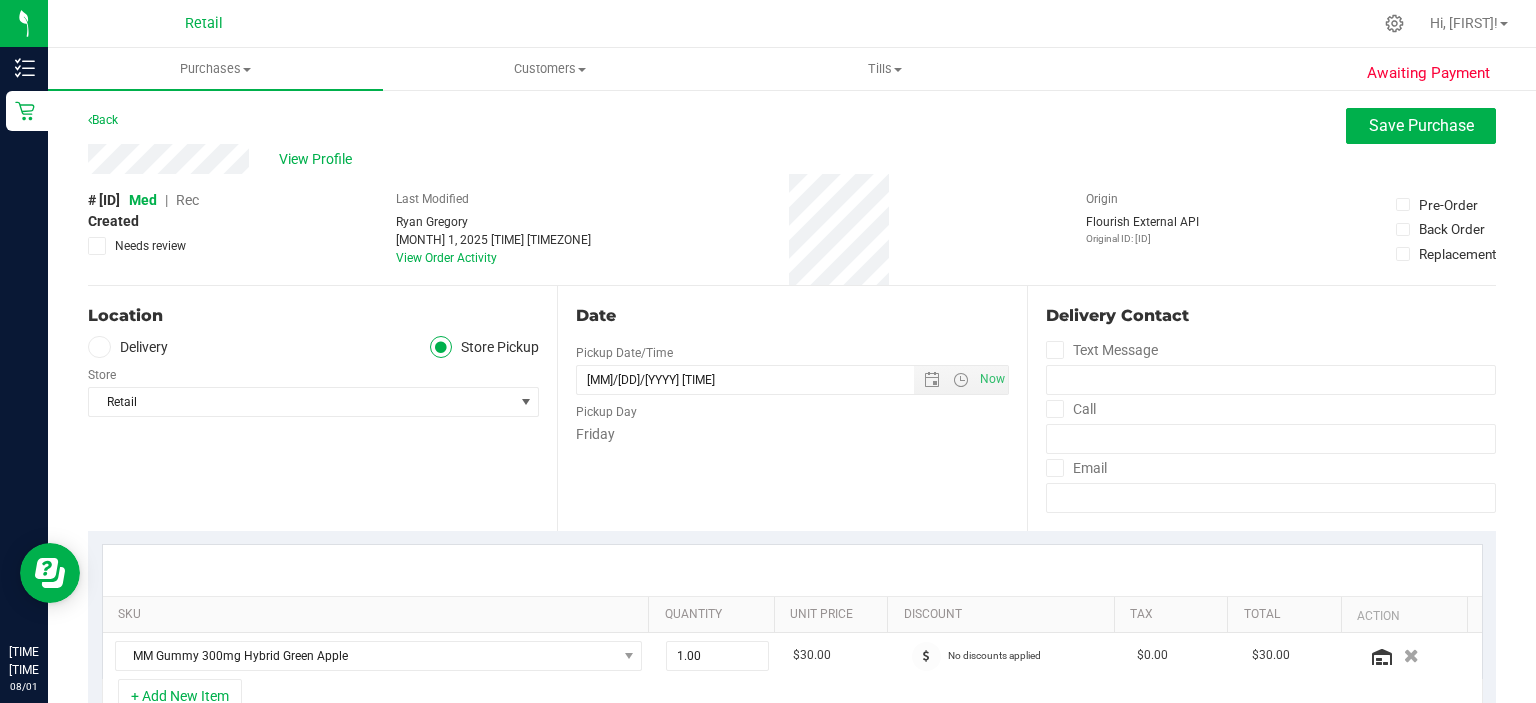 click on "Rec" at bounding box center (187, 200) 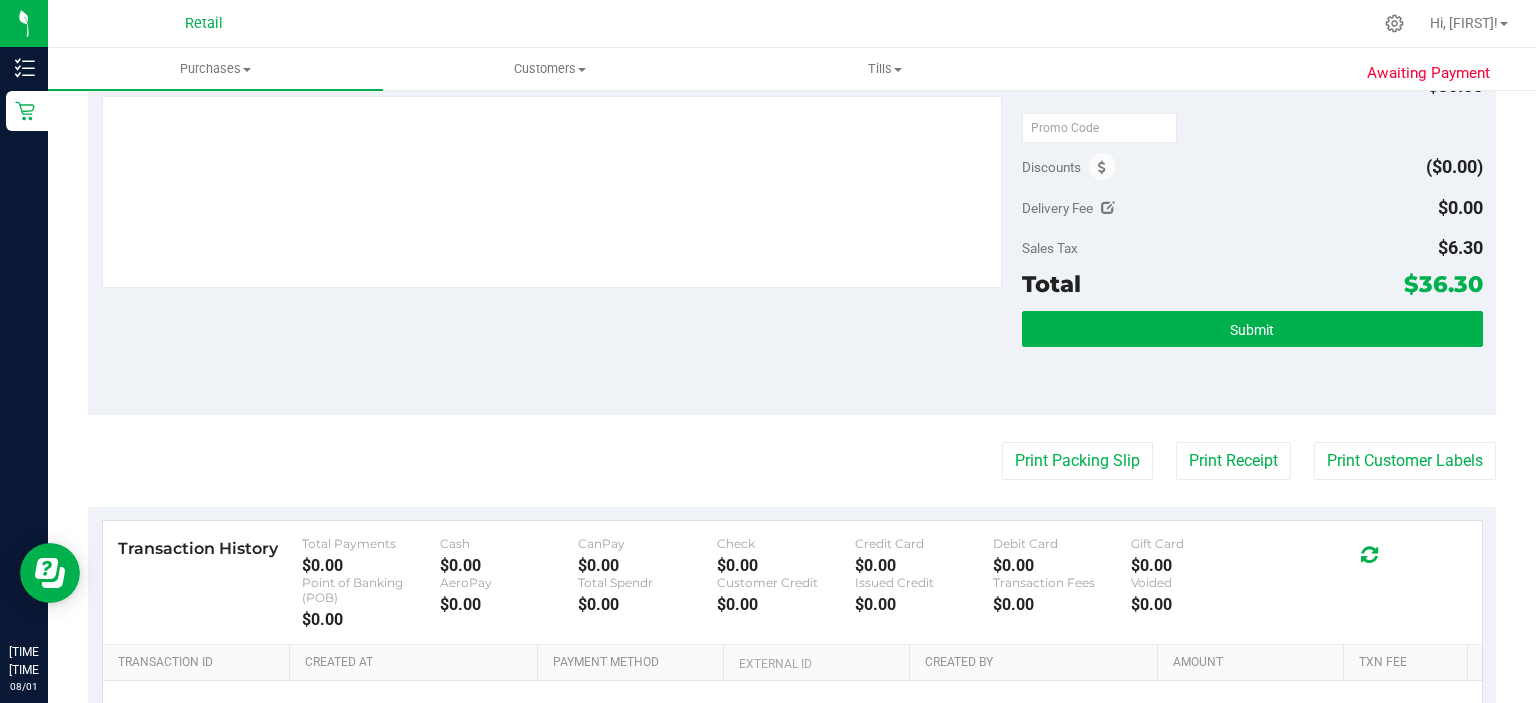 scroll, scrollTop: 812, scrollLeft: 0, axis: vertical 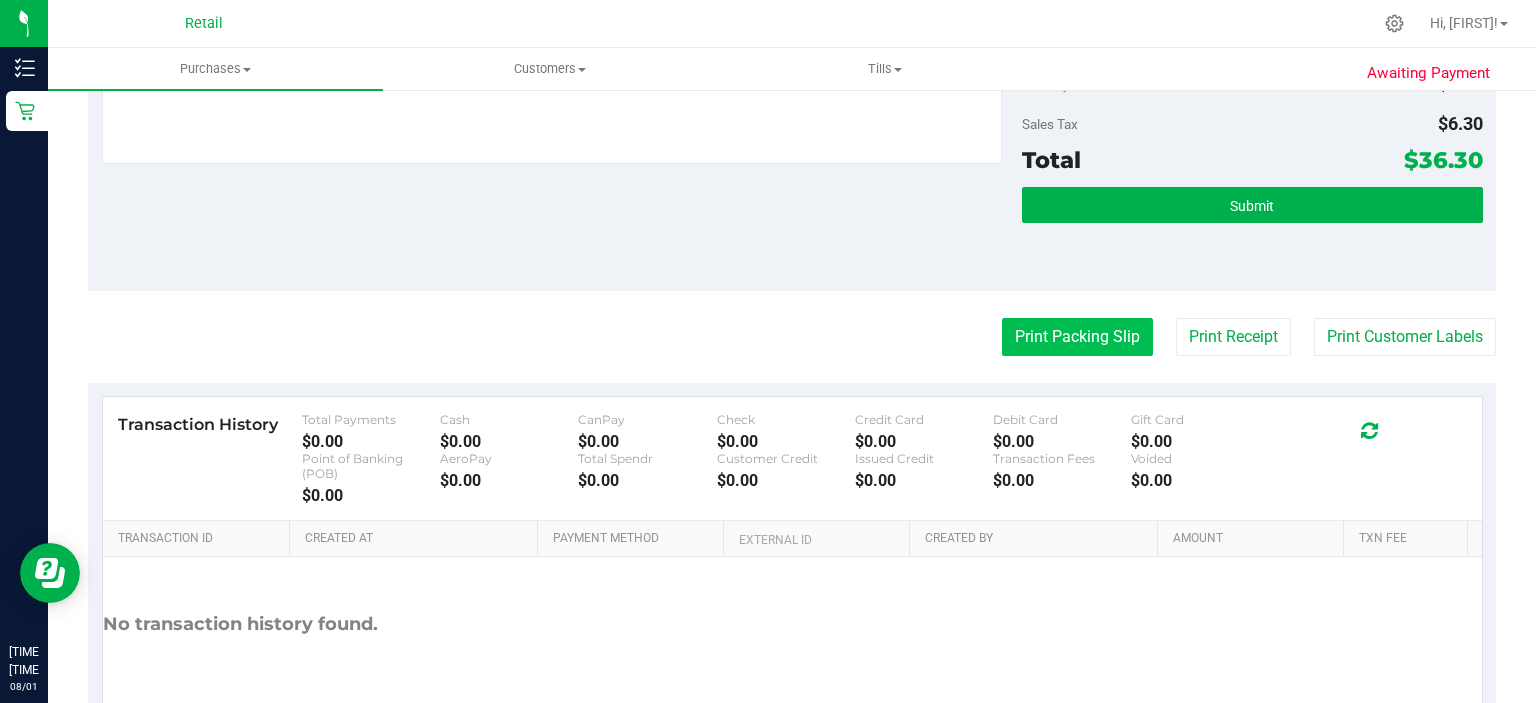 click on "Print Packing Slip" at bounding box center (1077, 337) 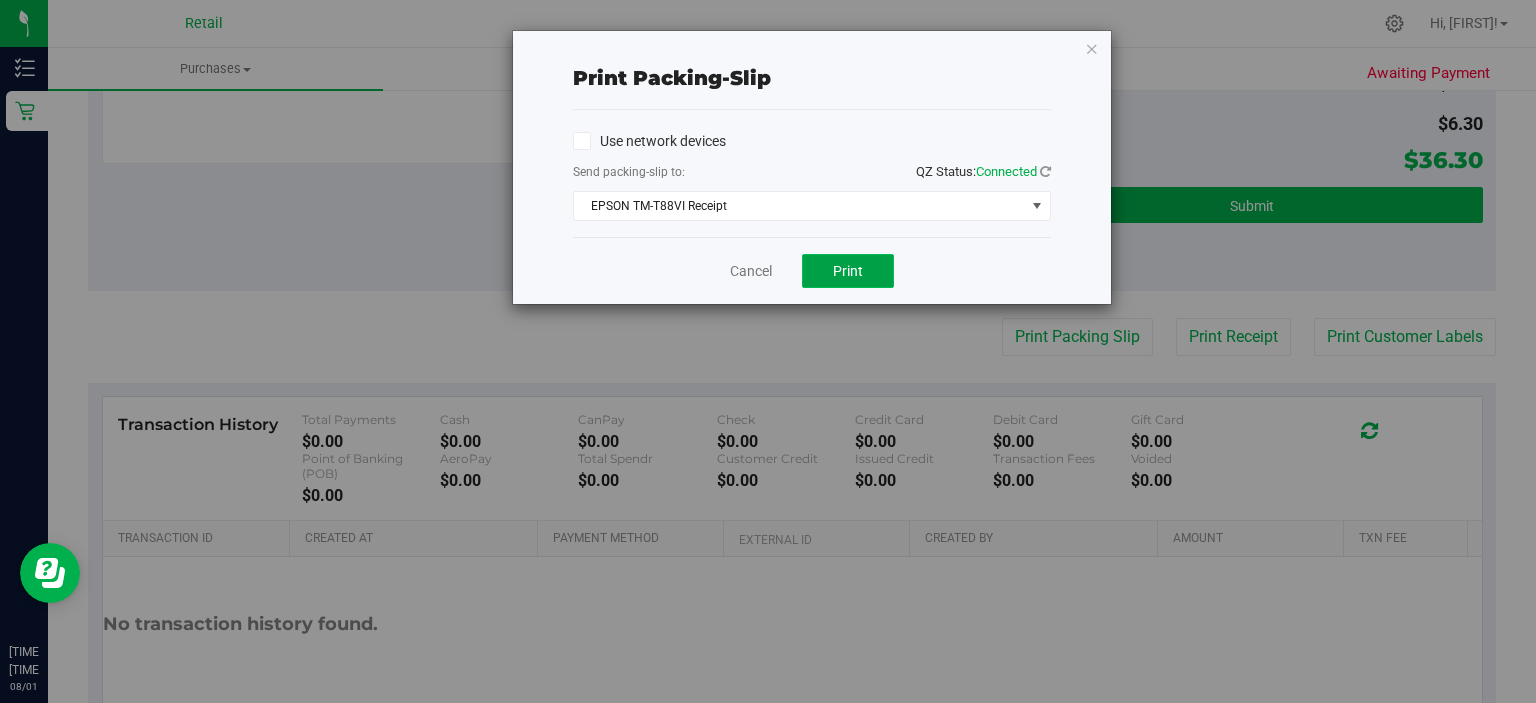 click on "Print" at bounding box center [848, 271] 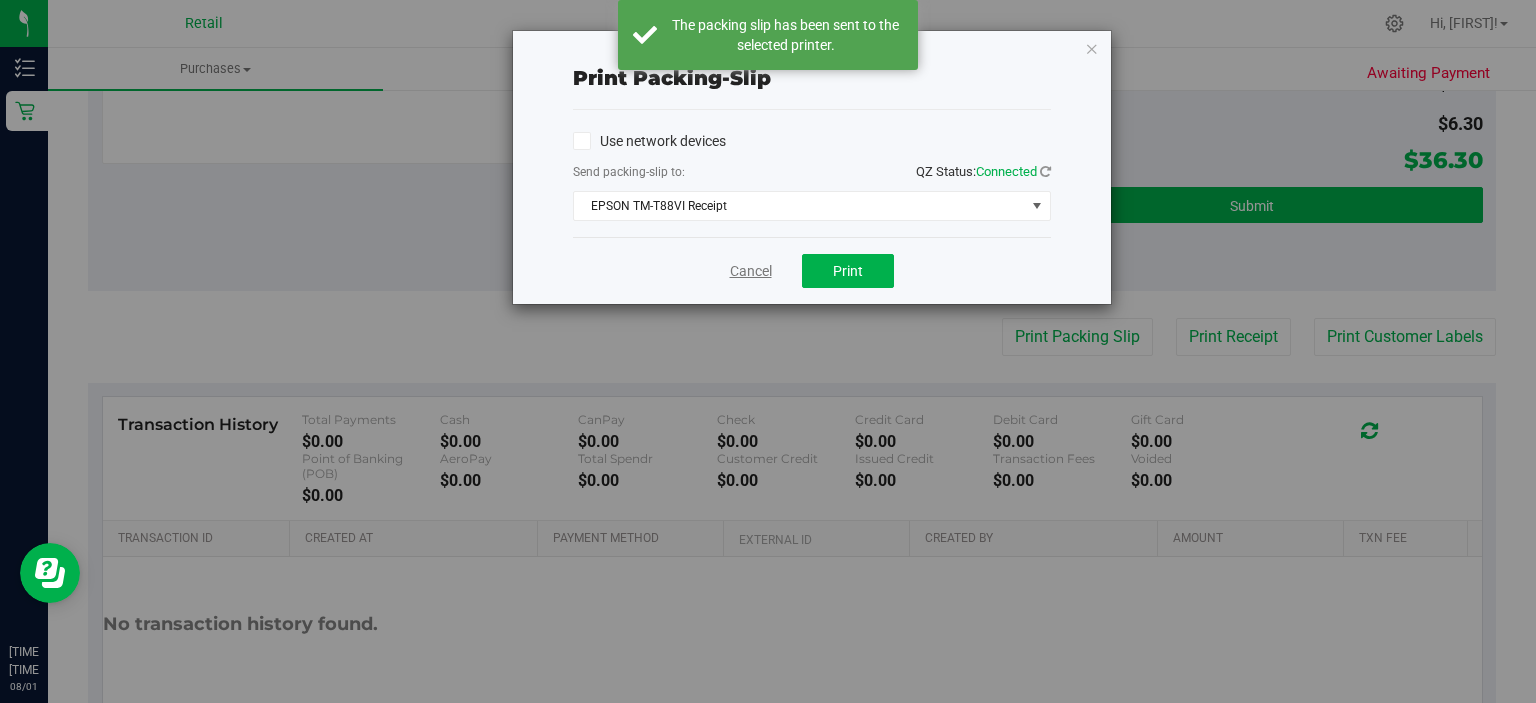 click on "Cancel" at bounding box center (751, 271) 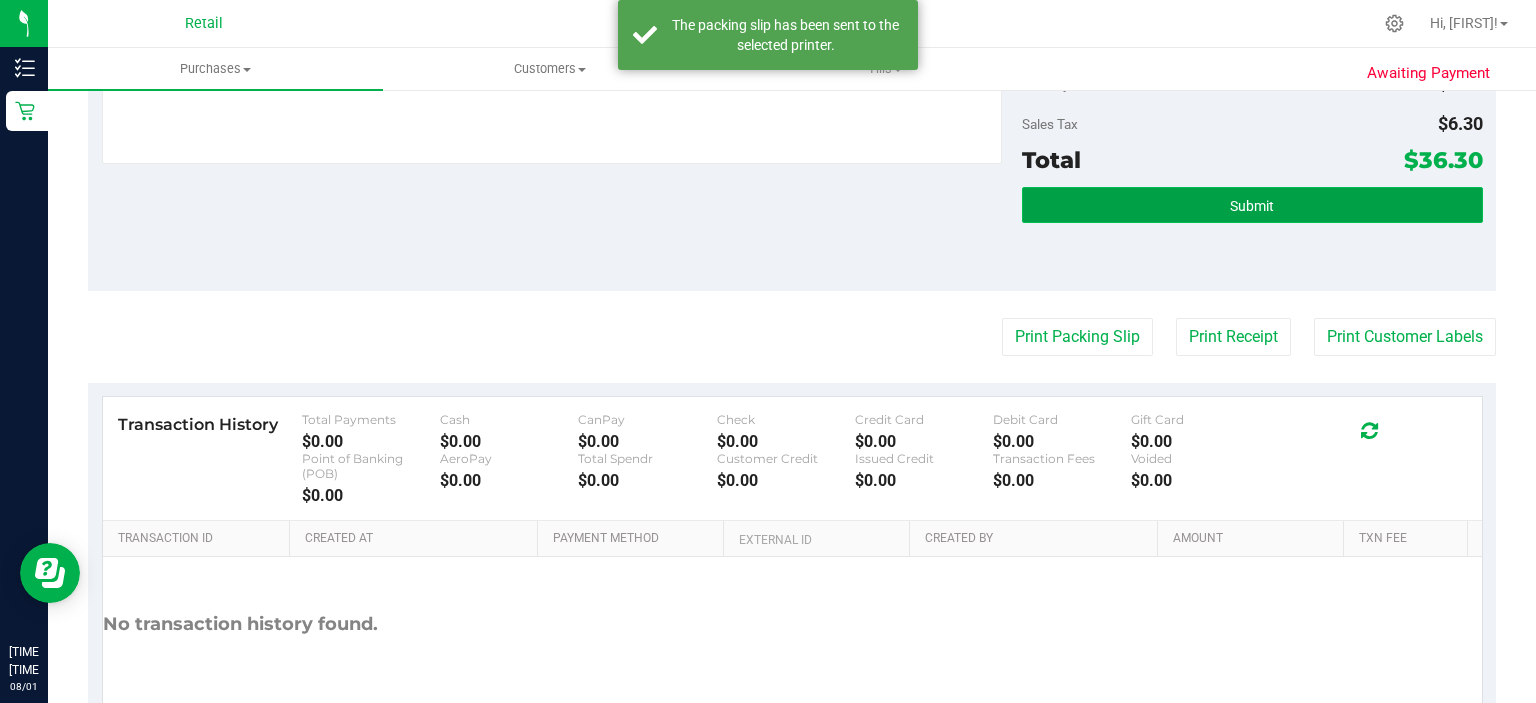 click on "Submit" at bounding box center [1252, 205] 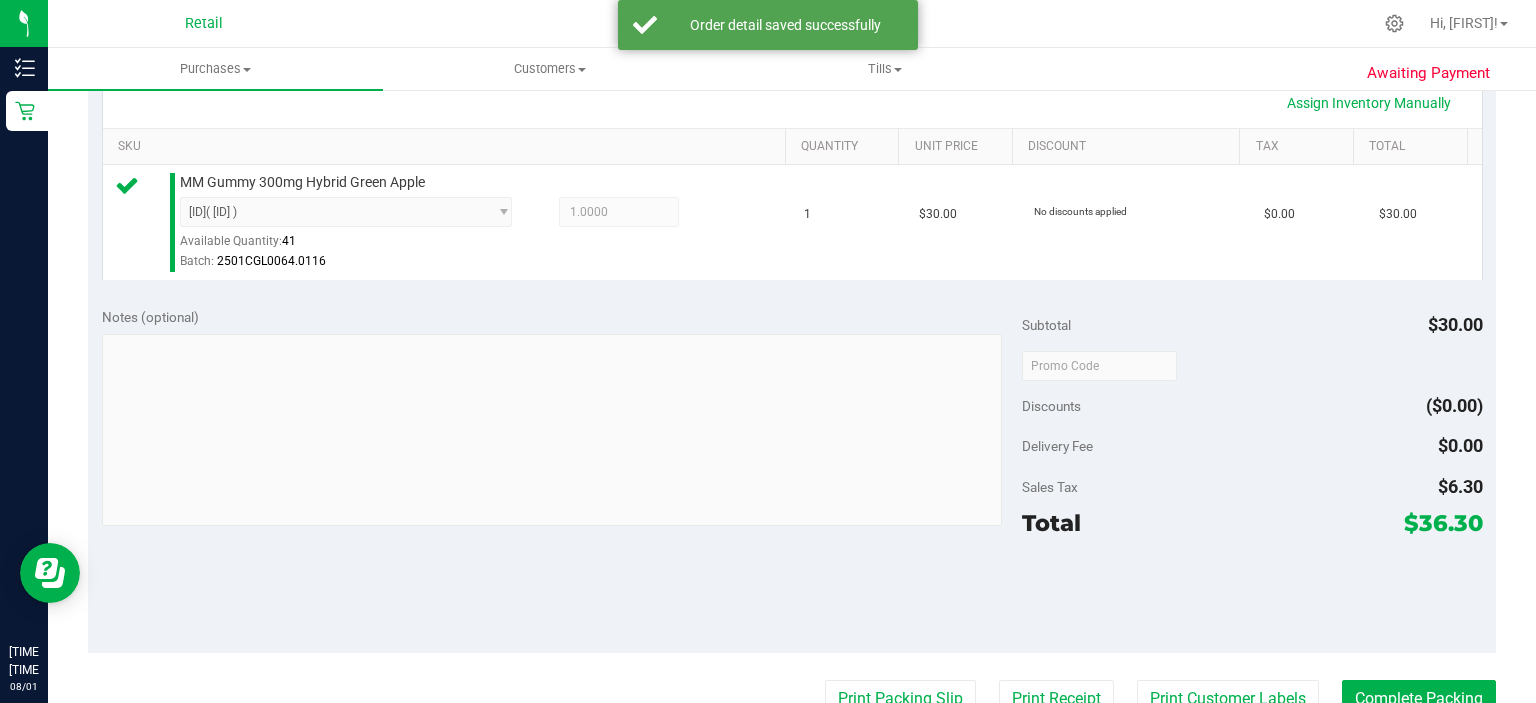 scroll, scrollTop: 616, scrollLeft: 0, axis: vertical 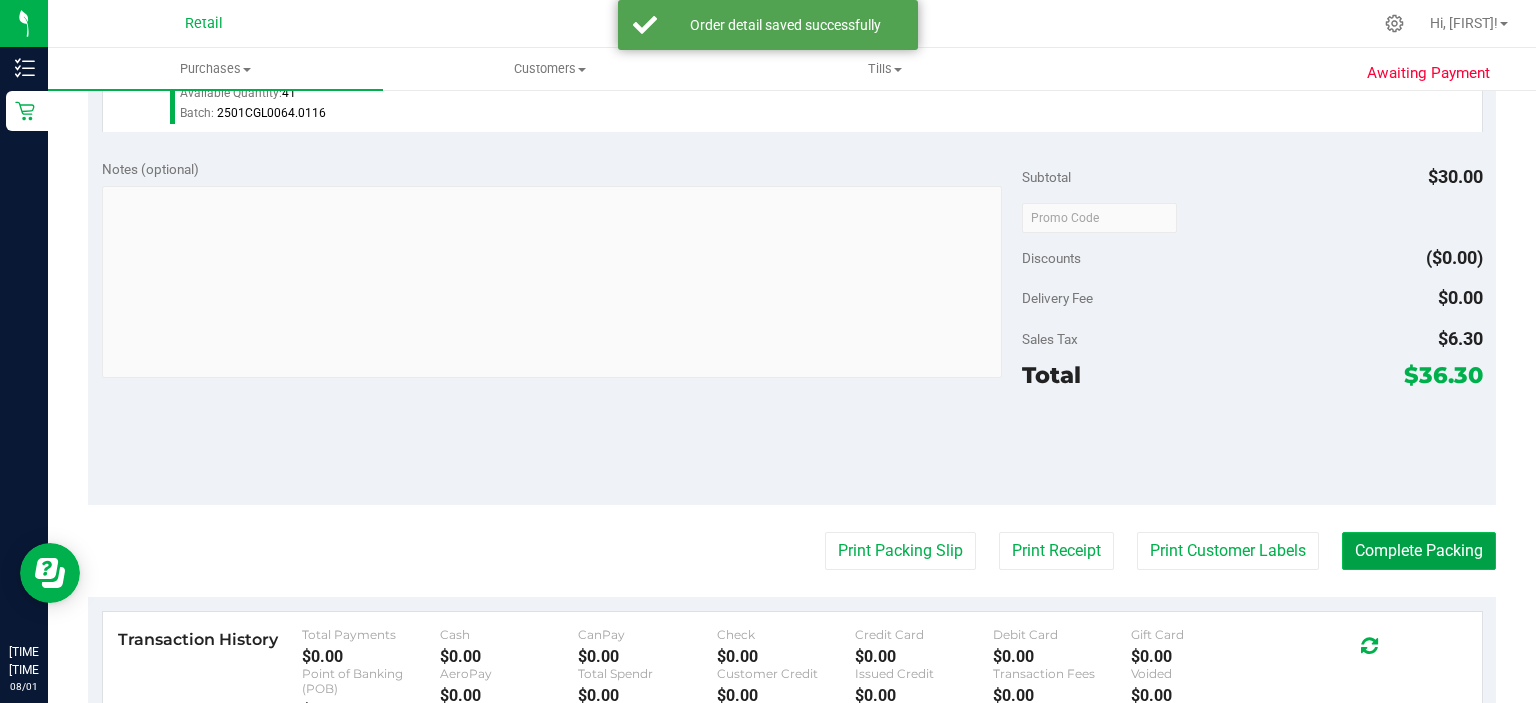 click on "Complete Packing" at bounding box center [1419, 551] 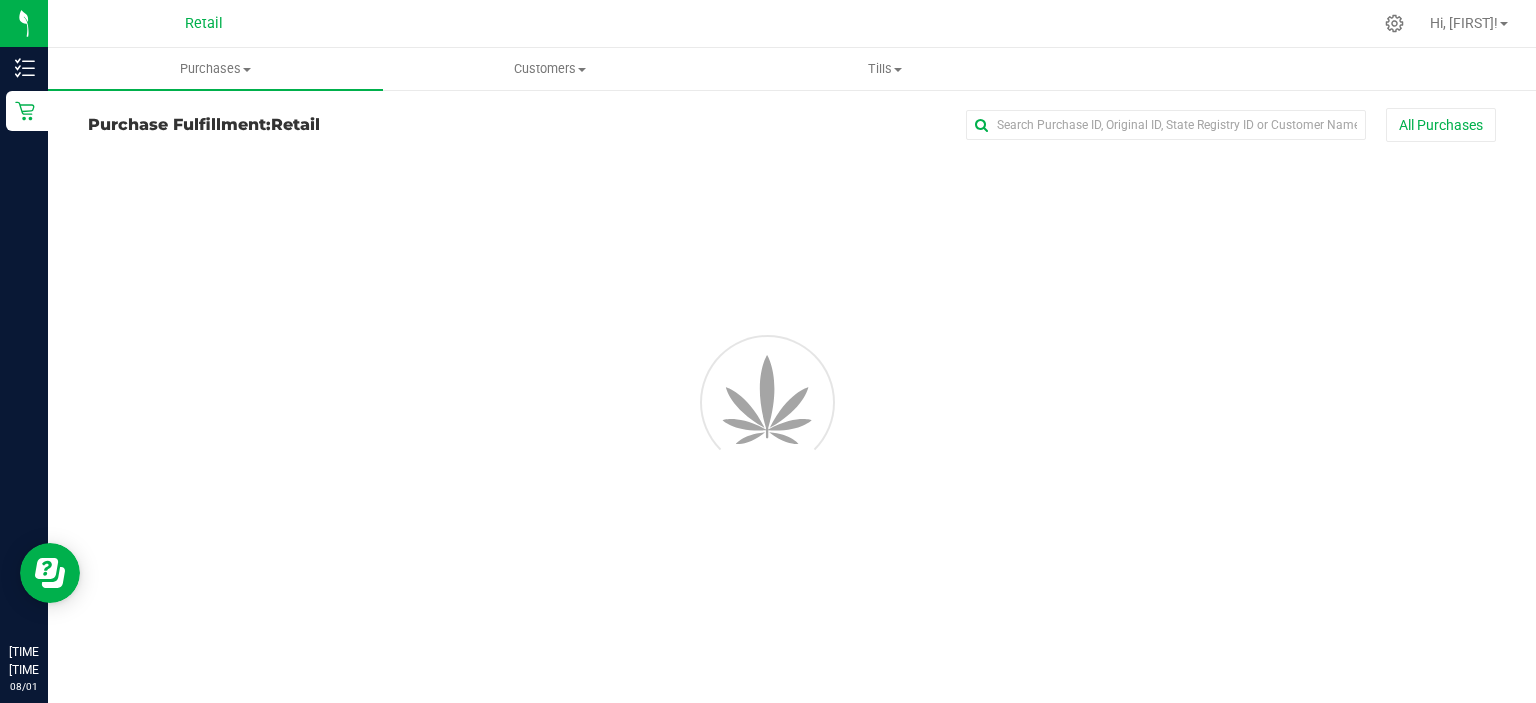 scroll, scrollTop: 0, scrollLeft: 0, axis: both 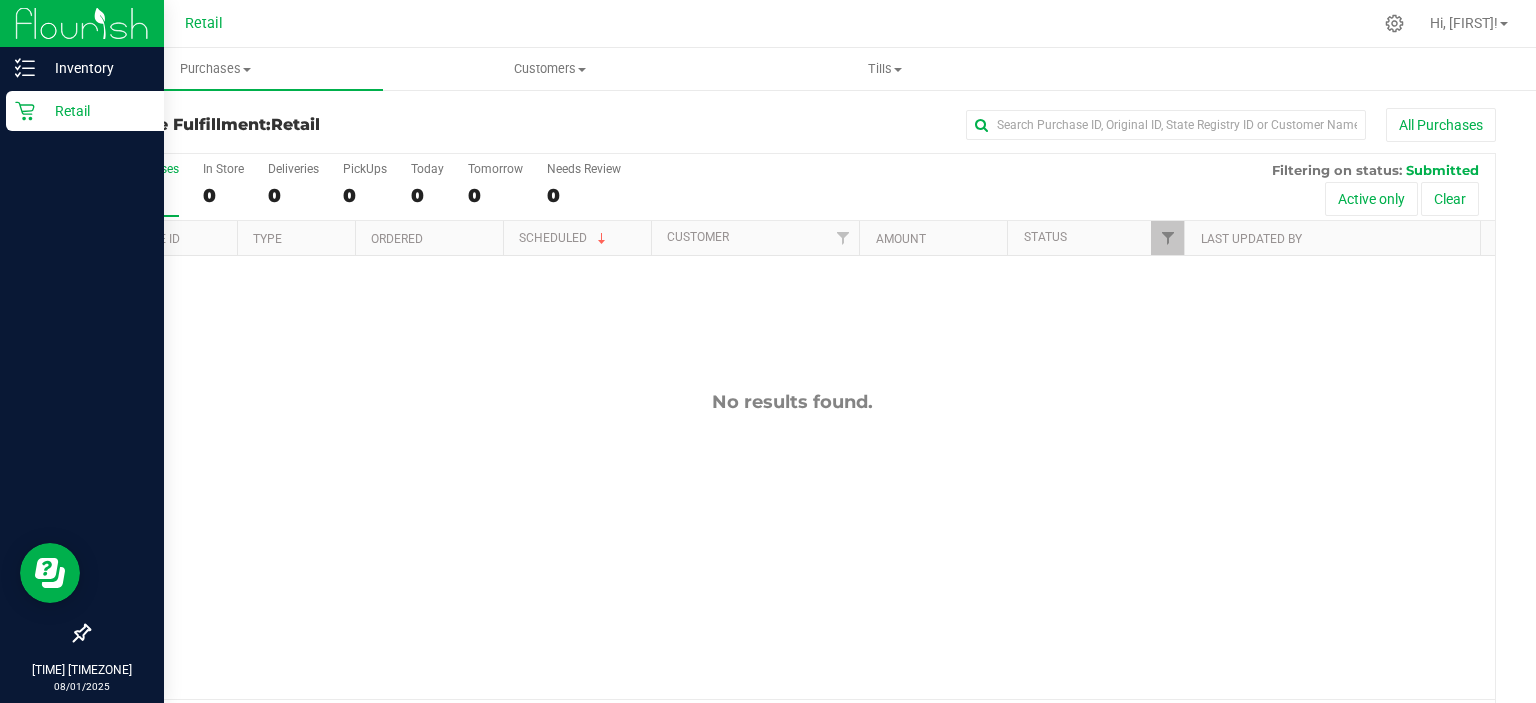 click on "Retail" at bounding box center [95, 111] 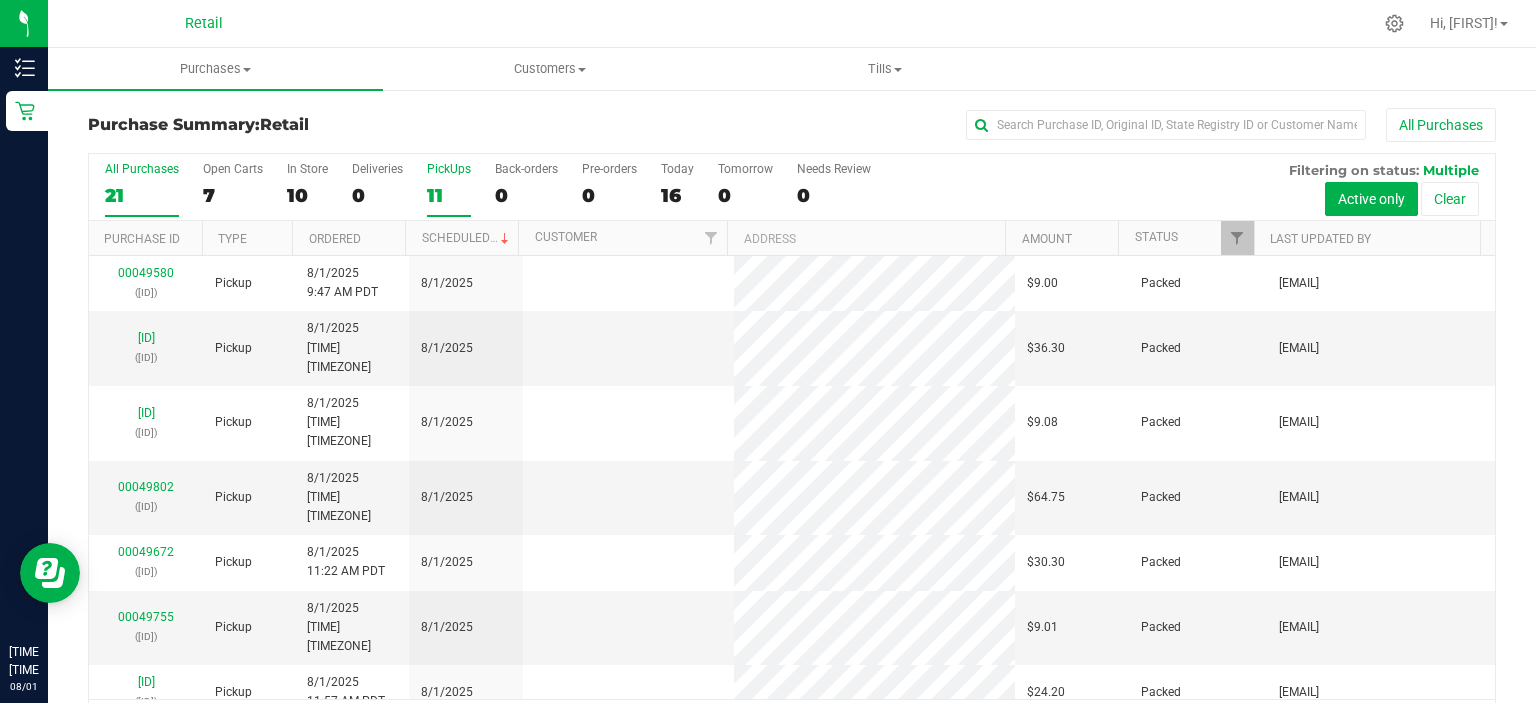 click on "11" at bounding box center (449, 195) 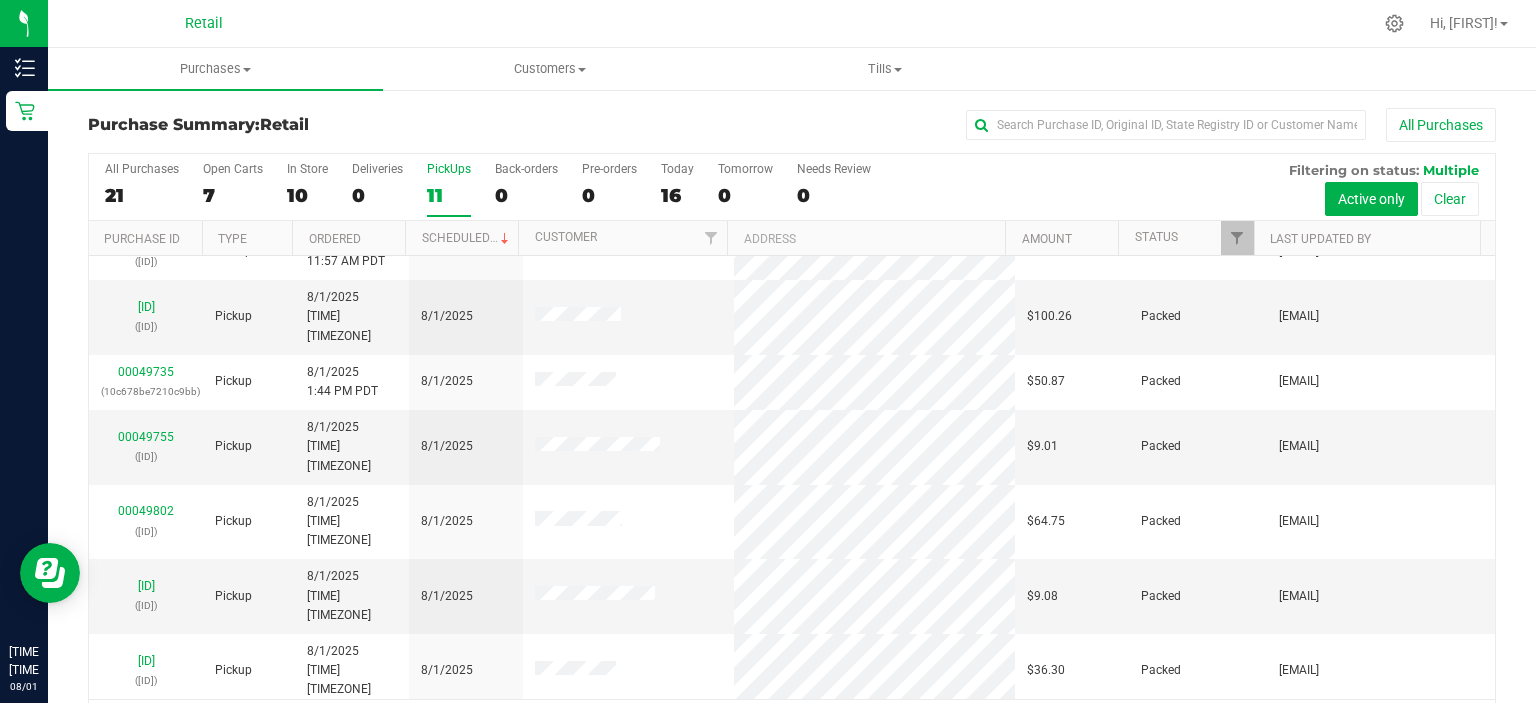 scroll, scrollTop: 163, scrollLeft: 0, axis: vertical 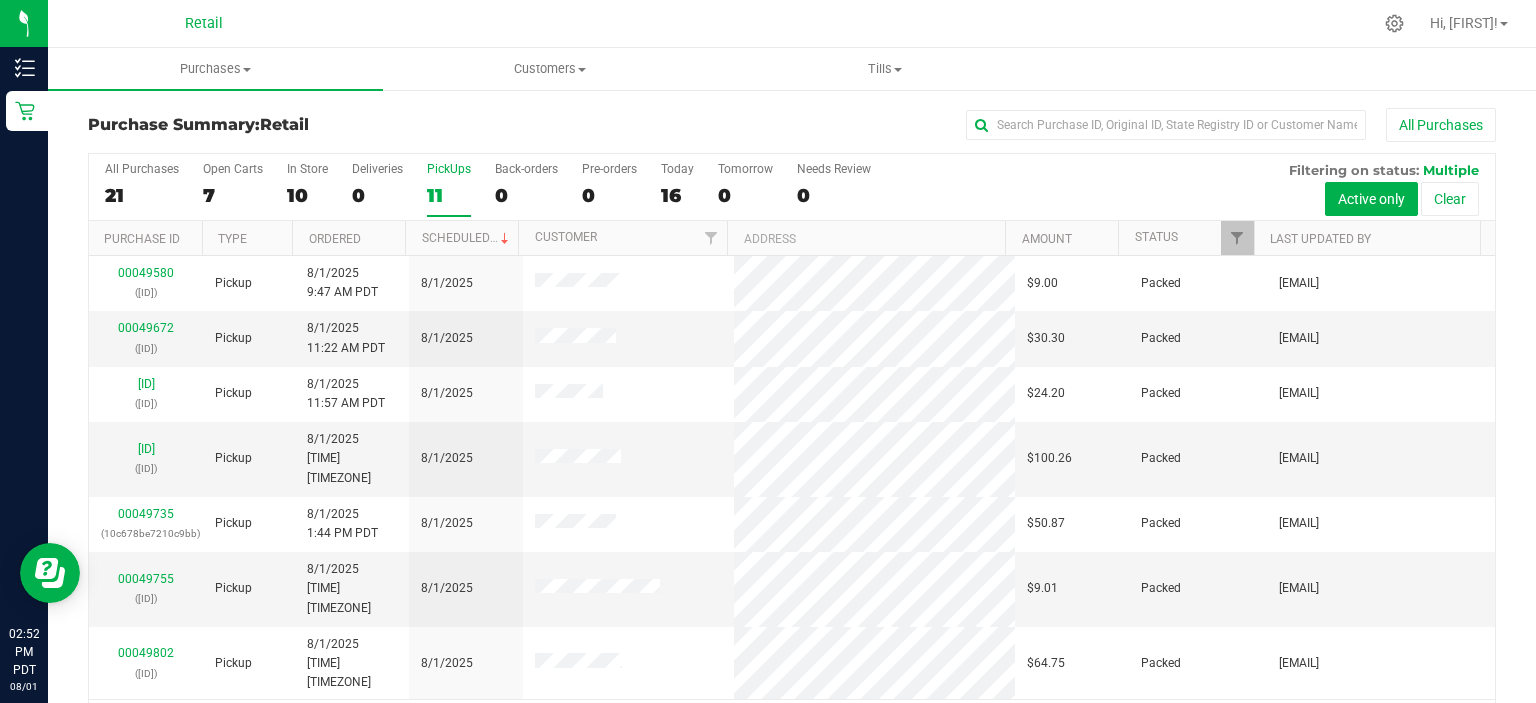 click on "11" at bounding box center (449, 195) 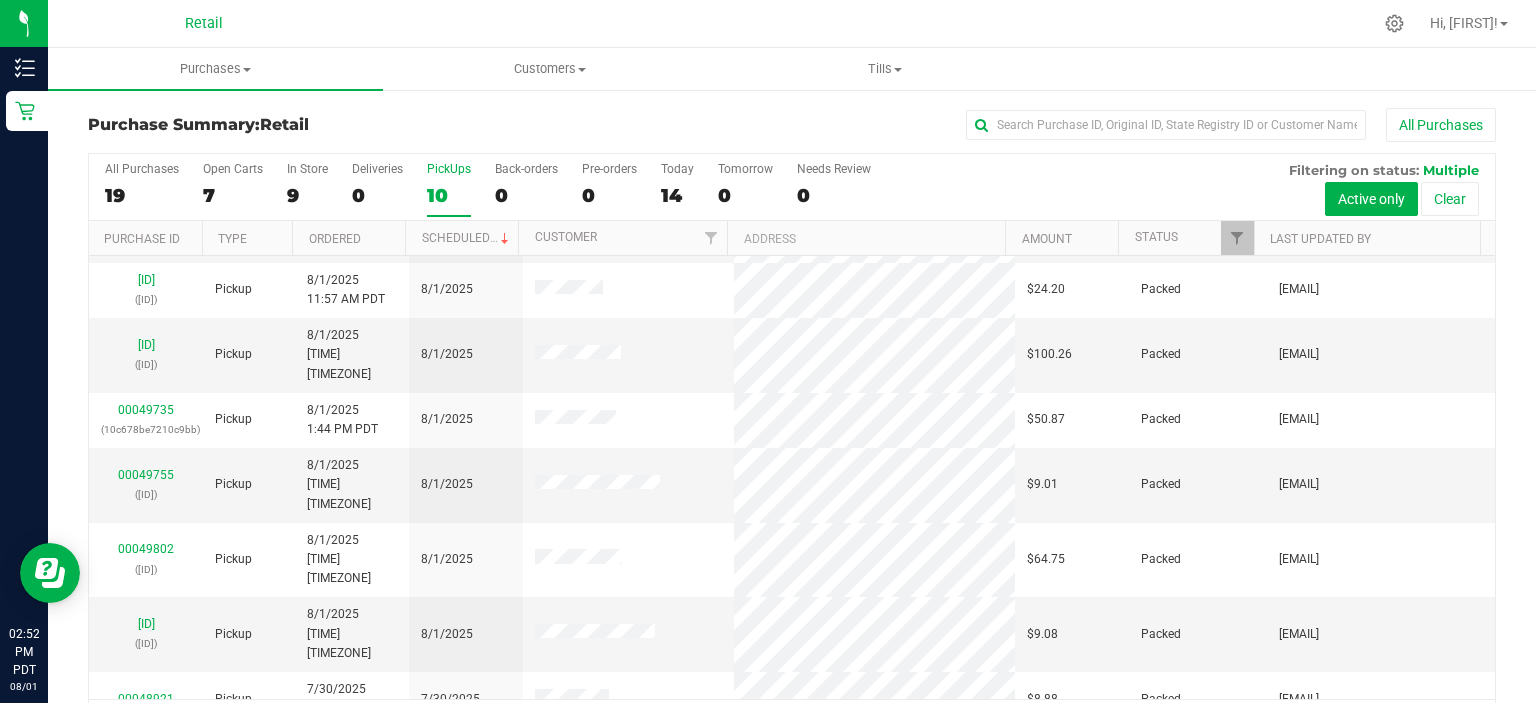 scroll, scrollTop: 108, scrollLeft: 0, axis: vertical 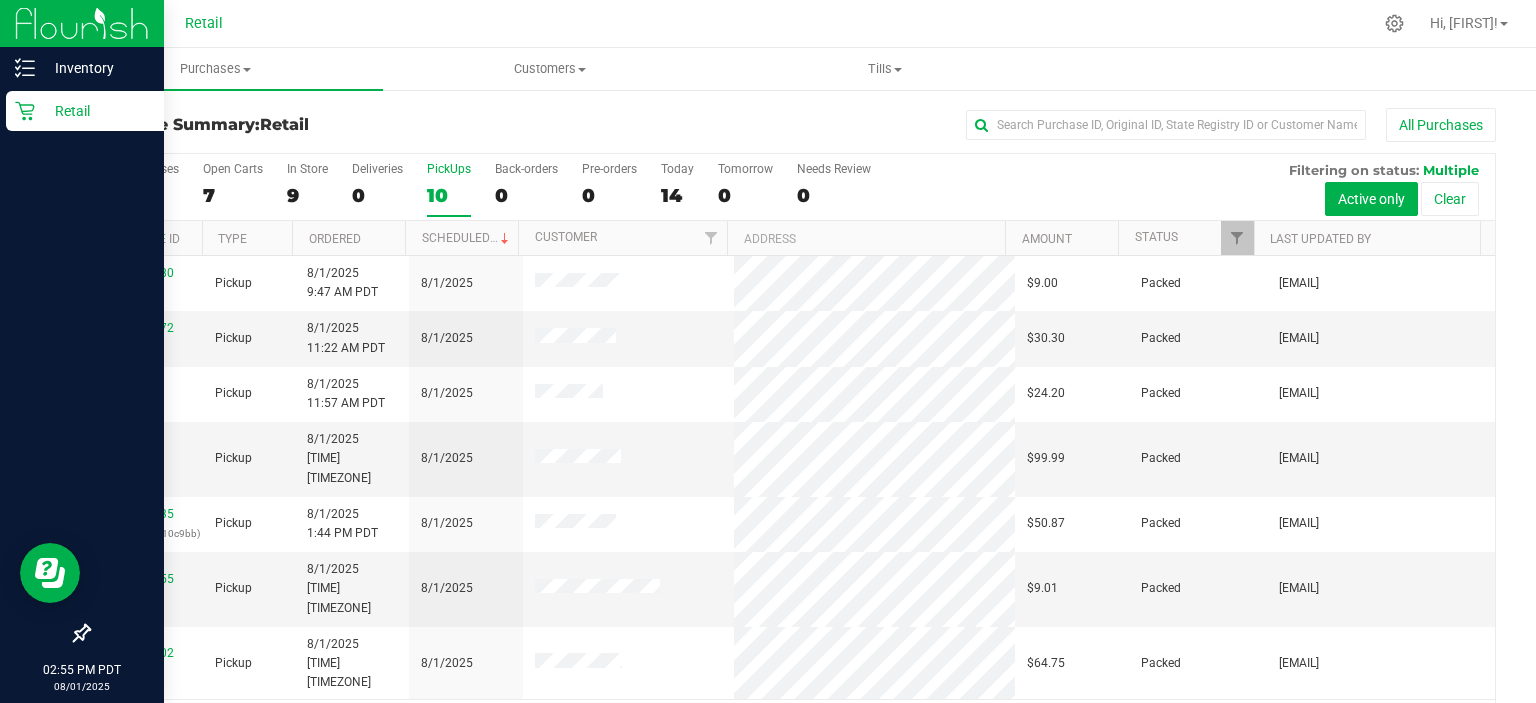 click on "Retail" at bounding box center [85, 111] 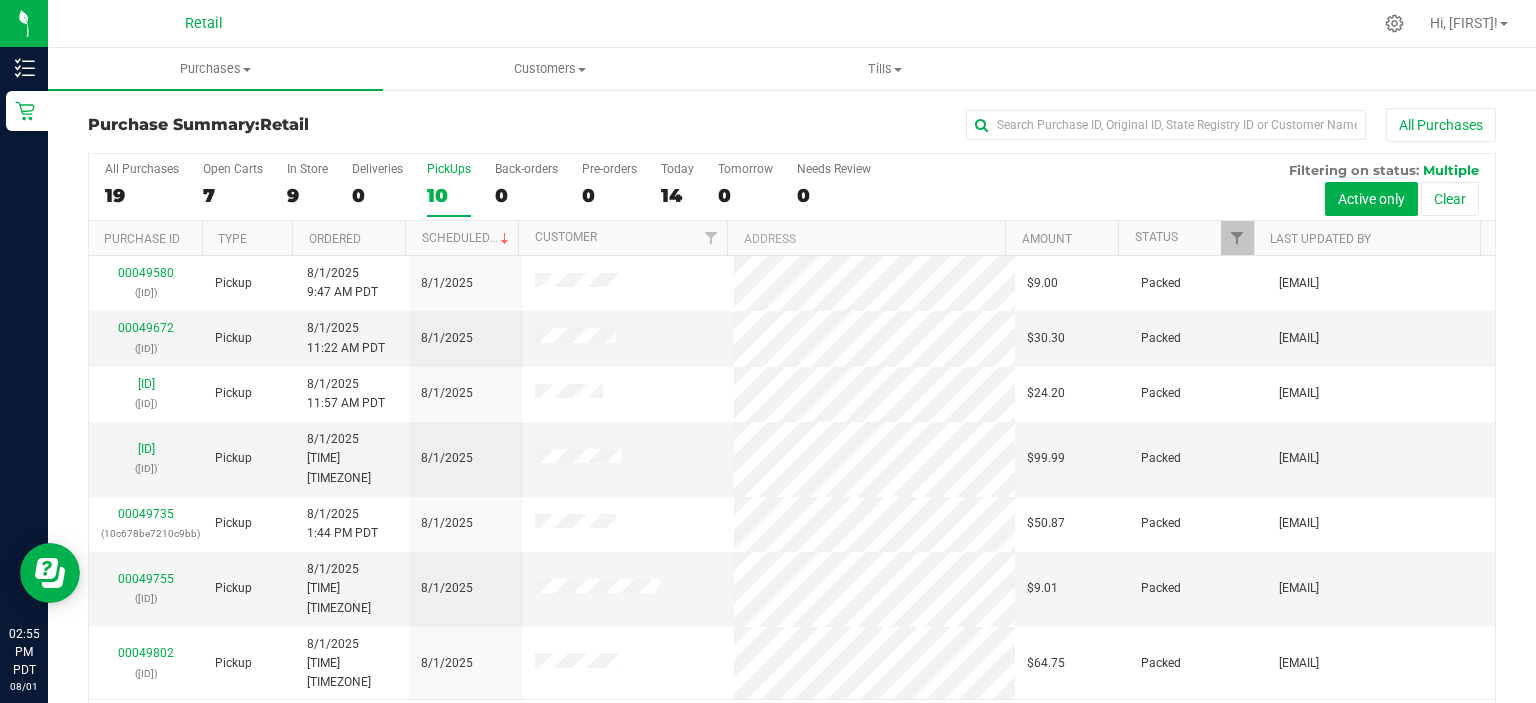 click at bounding box center [865, 23] 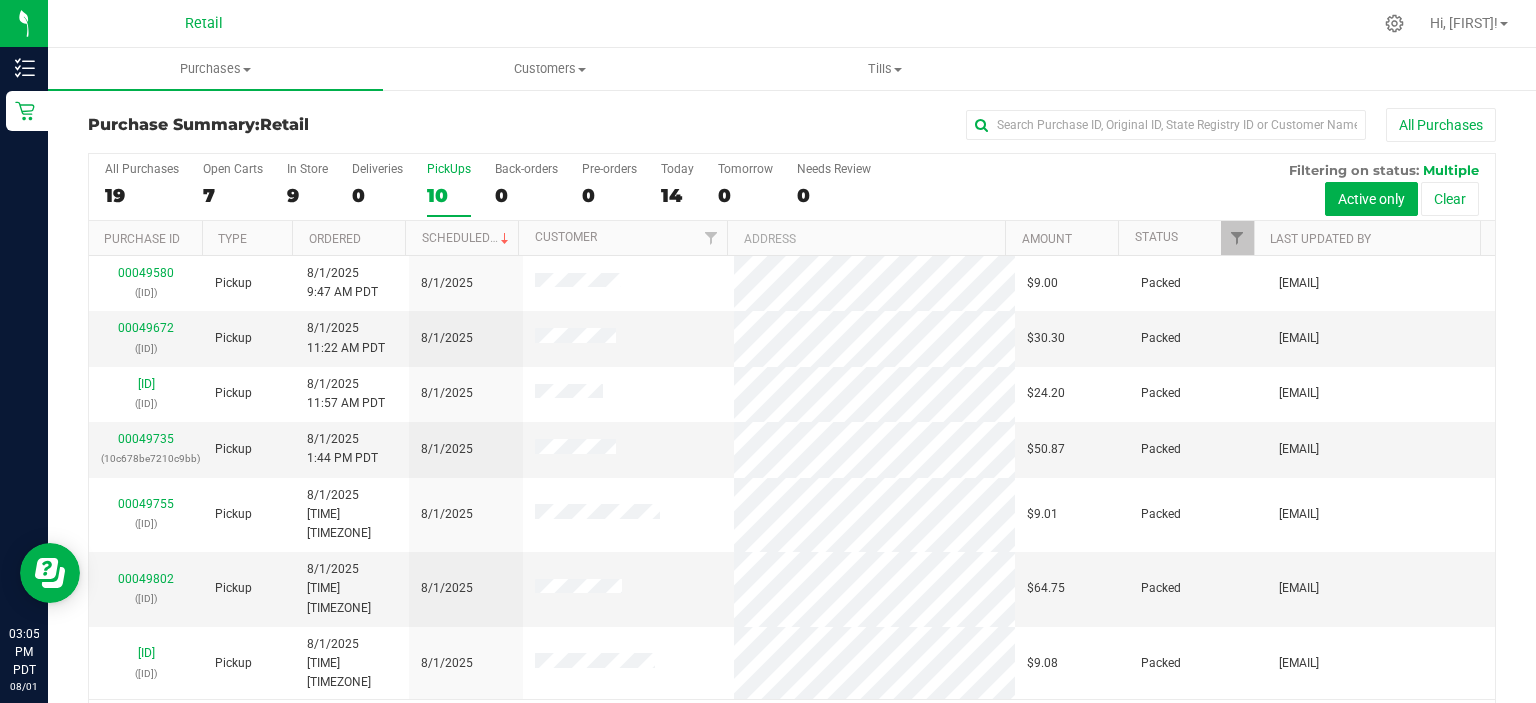 click on "10" at bounding box center [449, 195] 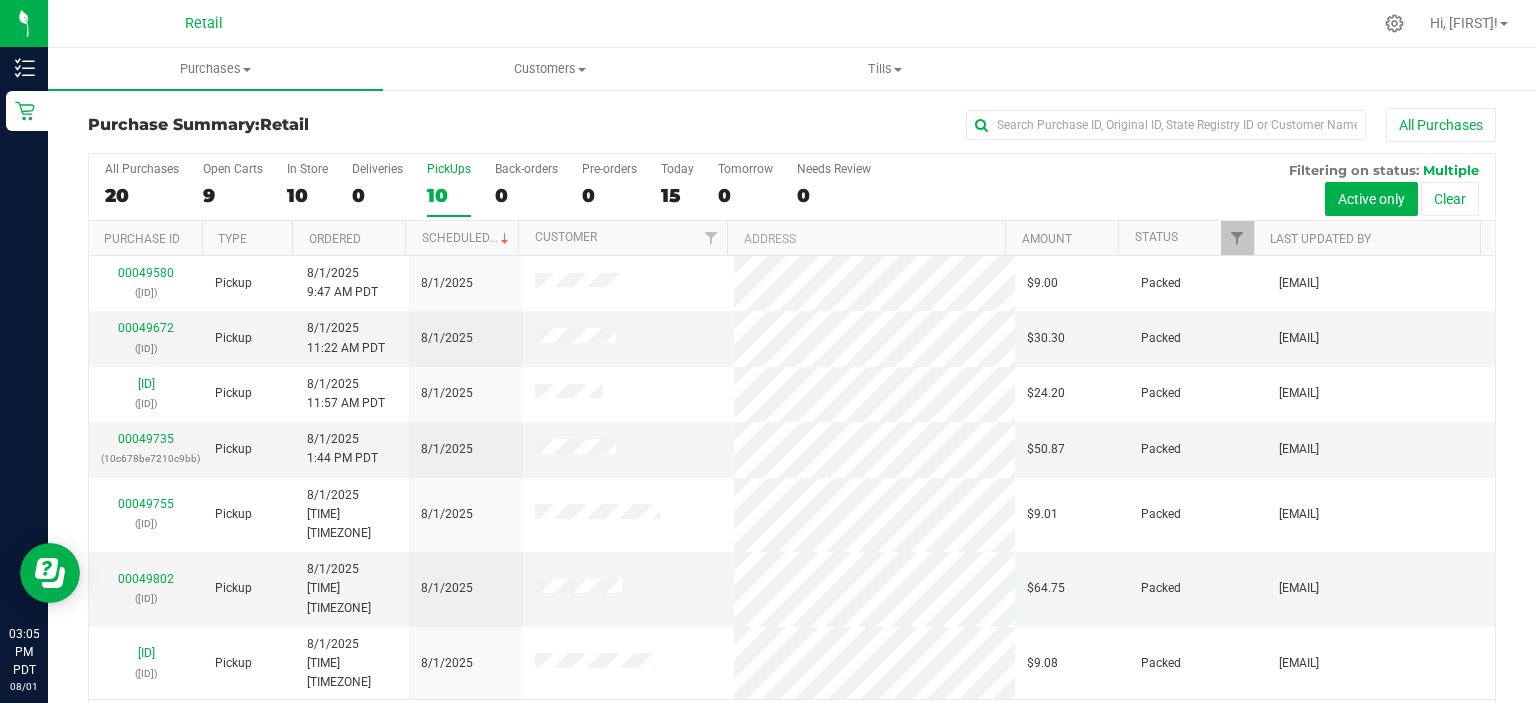 scroll, scrollTop: 108, scrollLeft: 0, axis: vertical 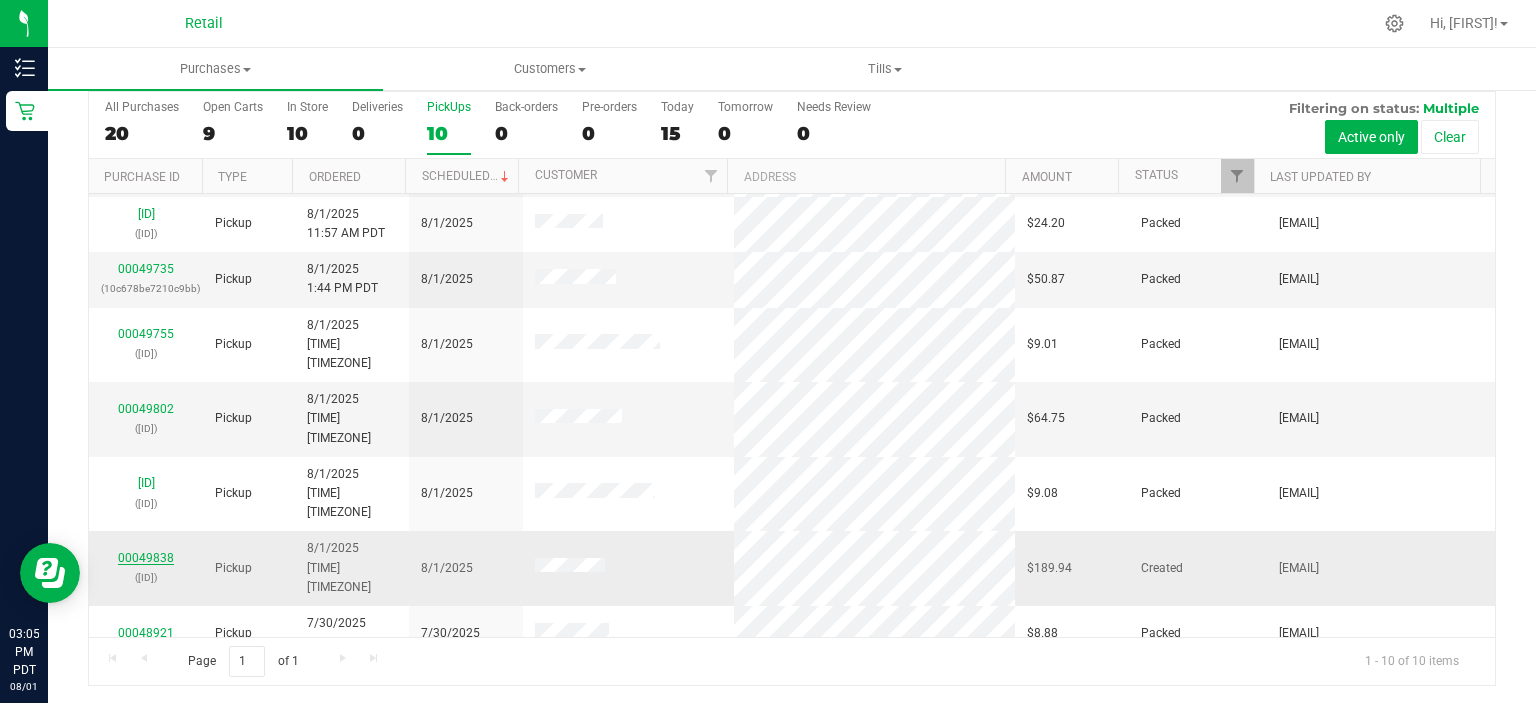 click on "00049838" at bounding box center (146, 558) 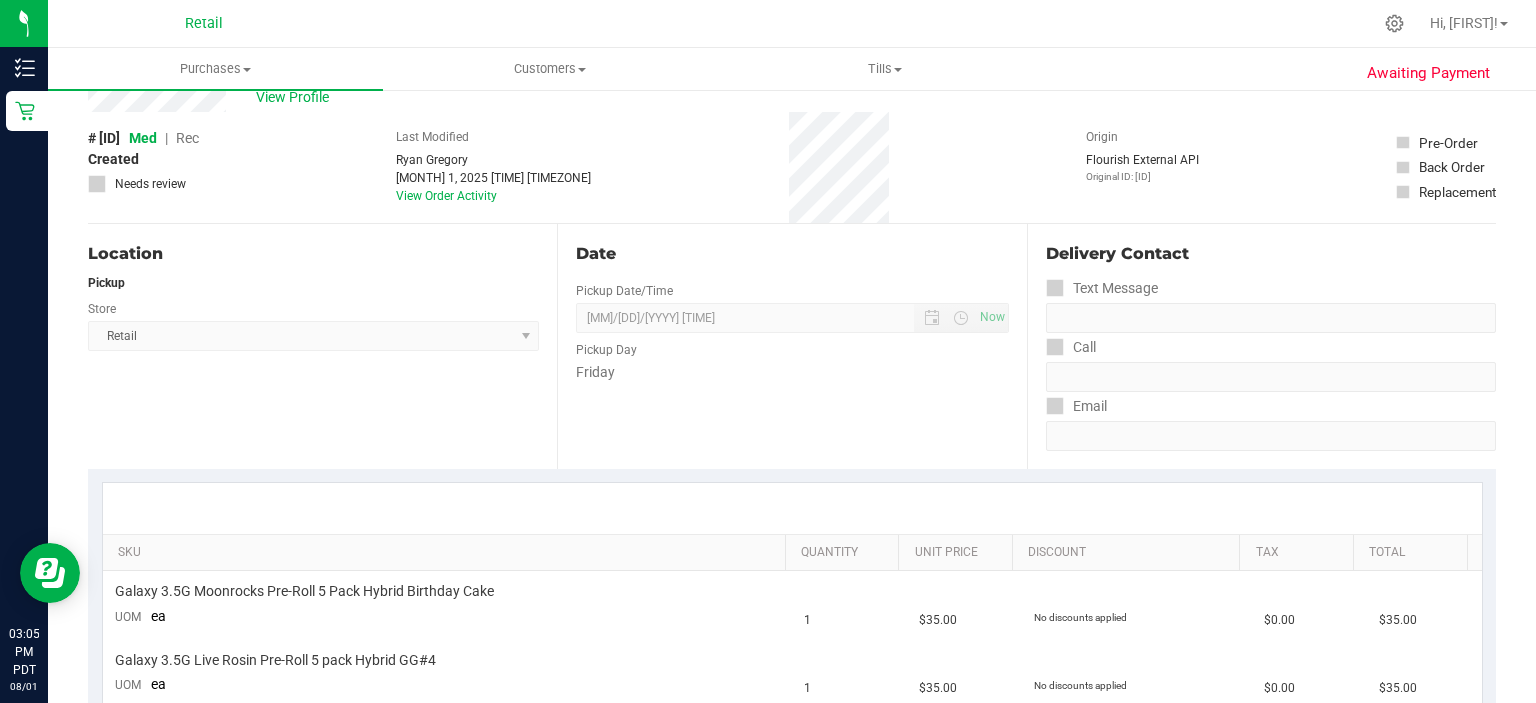 scroll, scrollTop: 0, scrollLeft: 0, axis: both 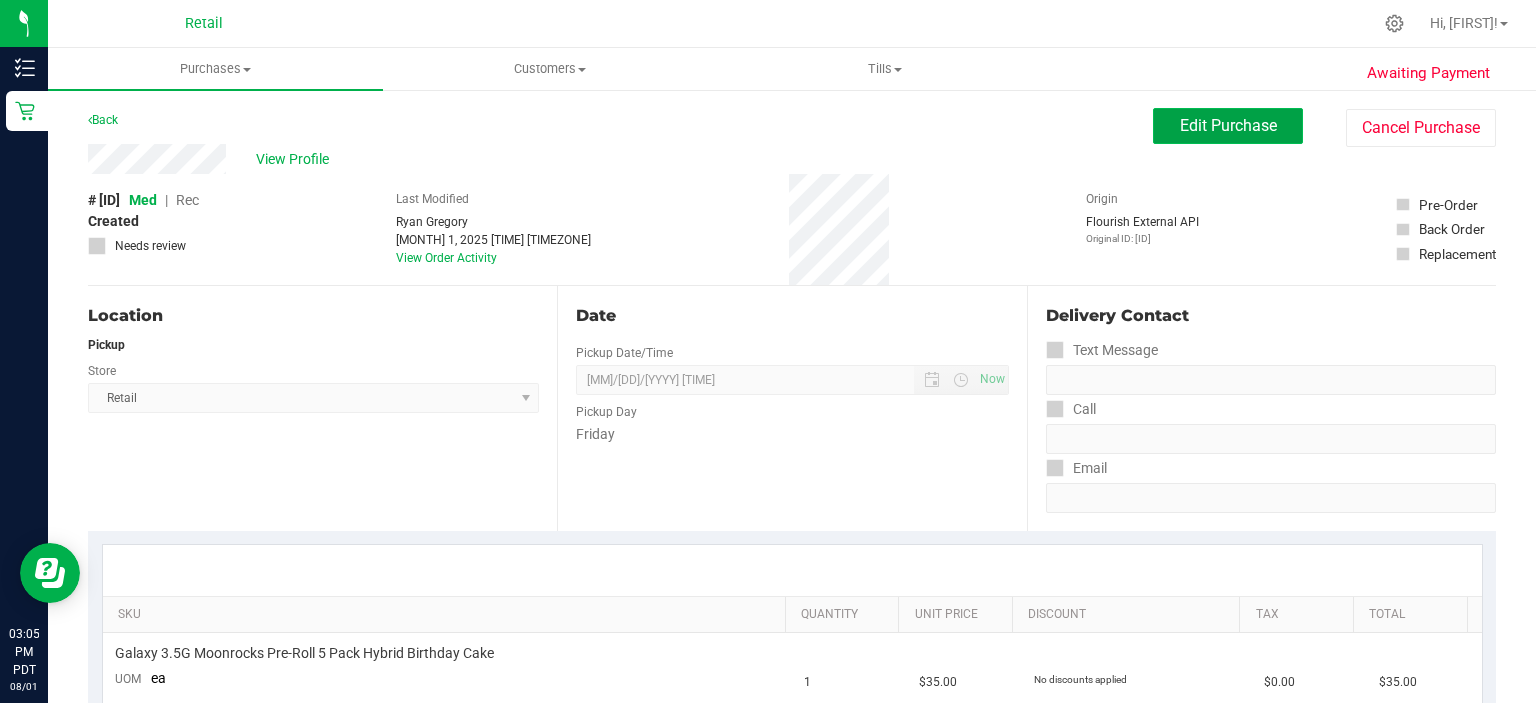 click on "Edit Purchase" at bounding box center (1228, 126) 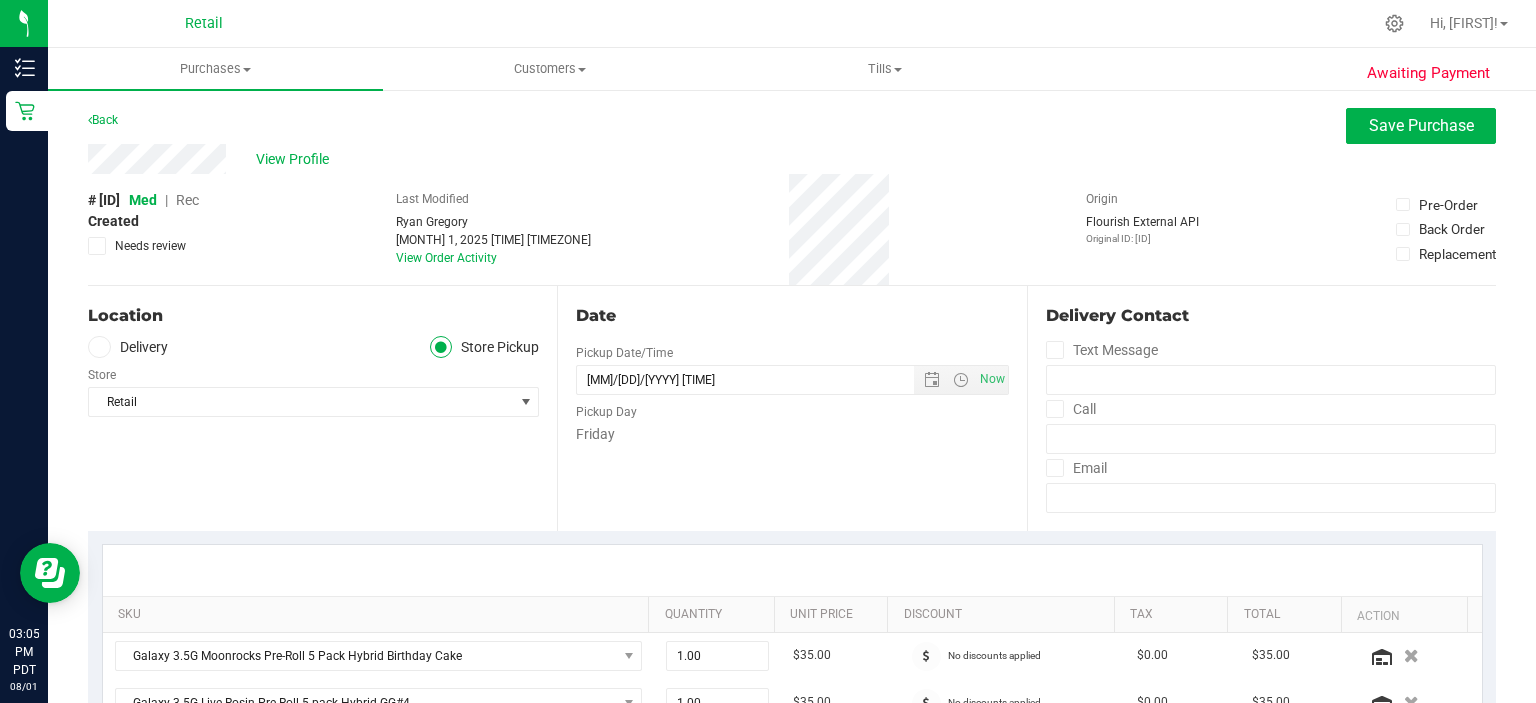 click on "Rec" at bounding box center (187, 200) 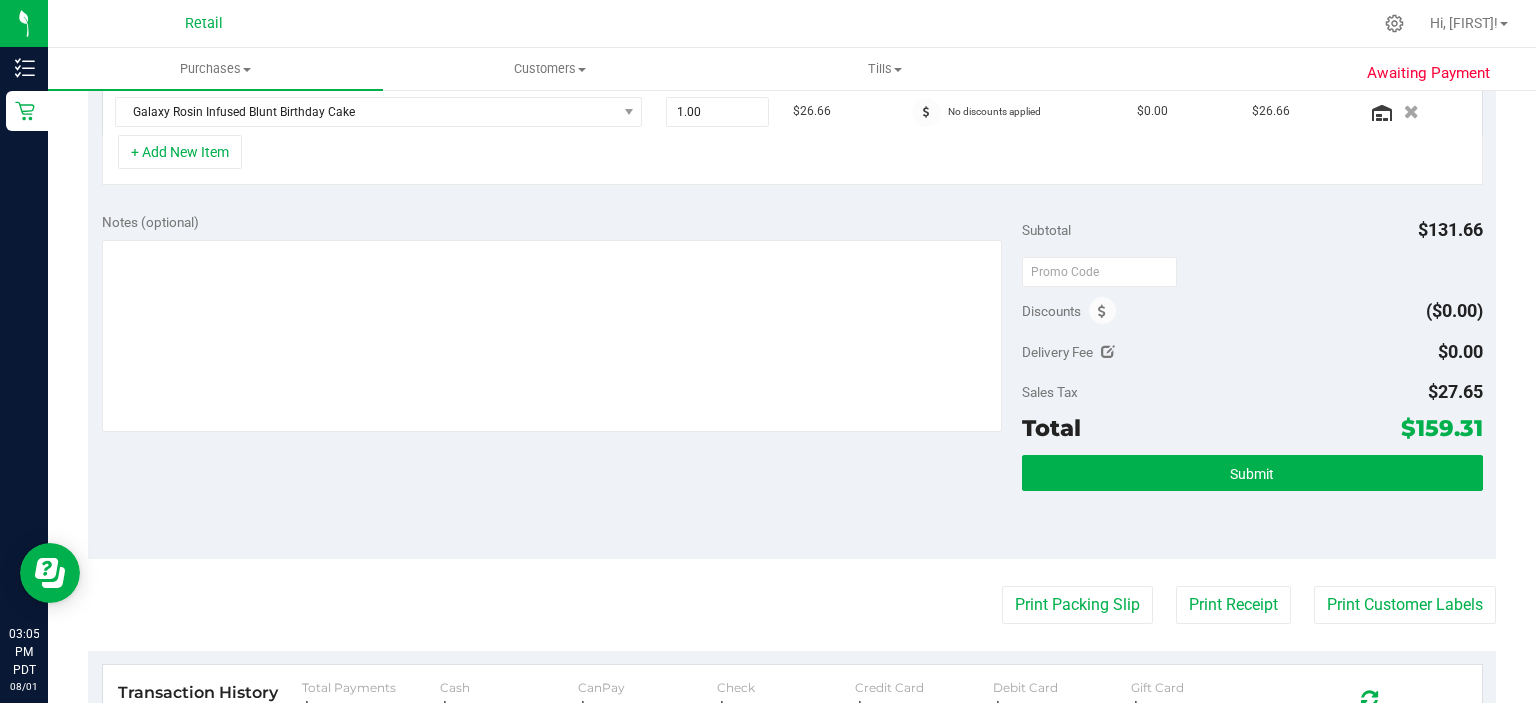 scroll, scrollTop: 716, scrollLeft: 0, axis: vertical 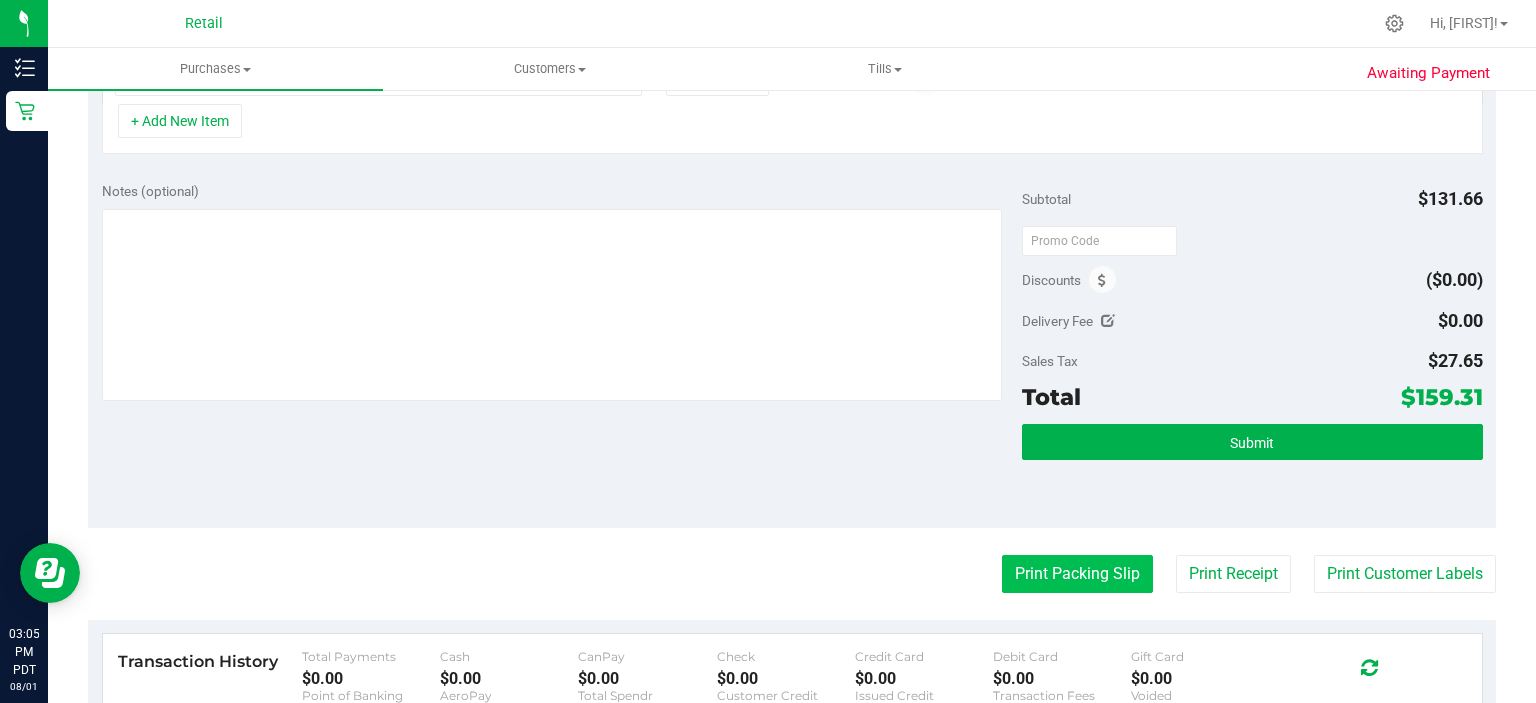 click on "Print Packing Slip" at bounding box center [1077, 574] 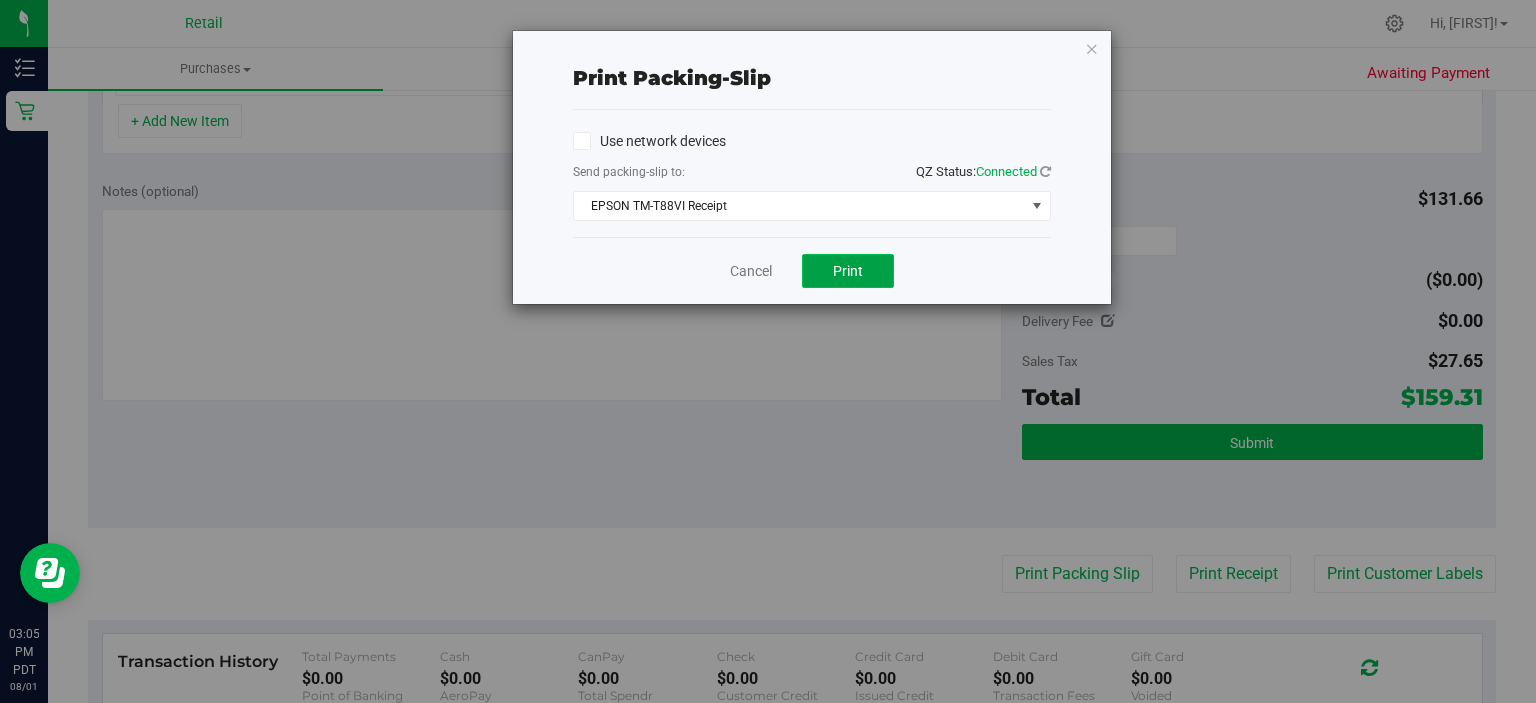 click on "Print" at bounding box center [848, 271] 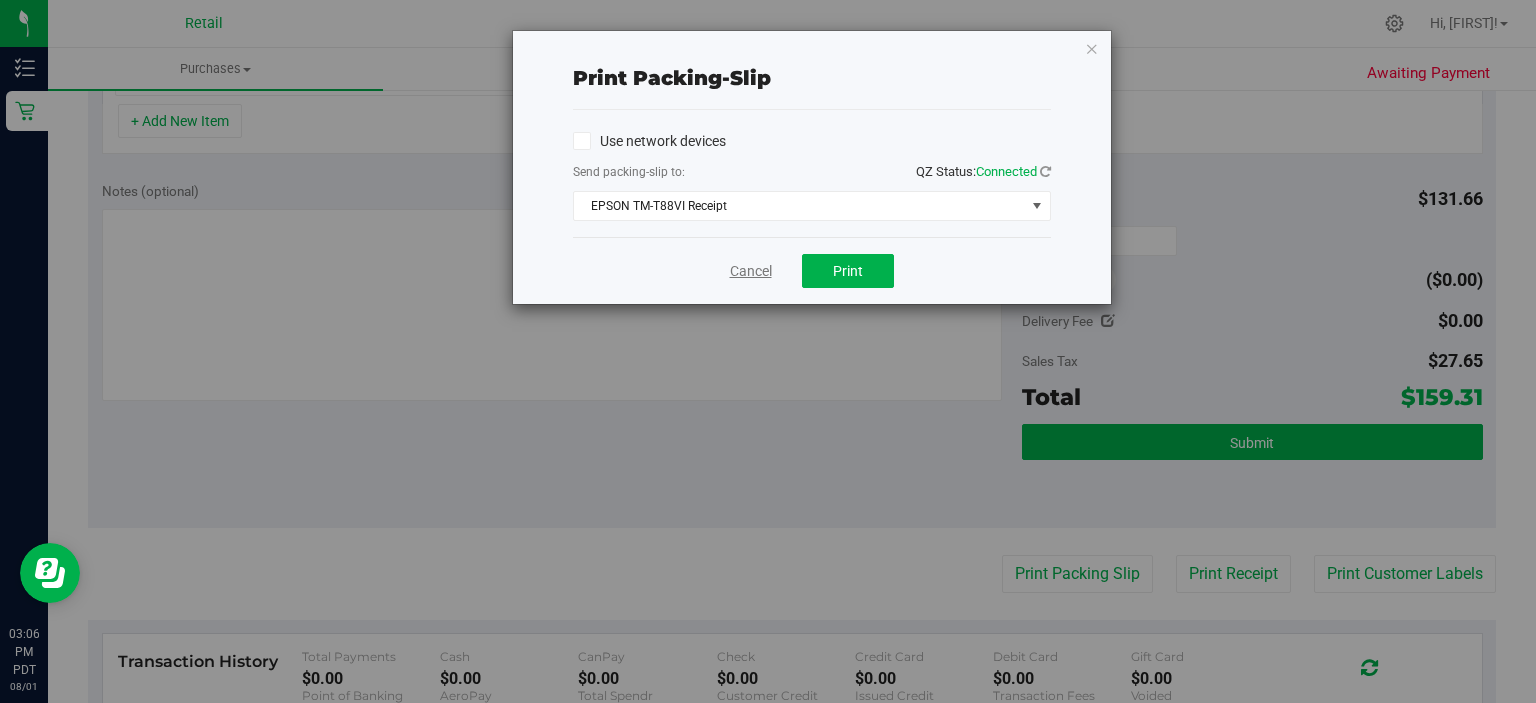 click on "Cancel" at bounding box center [751, 271] 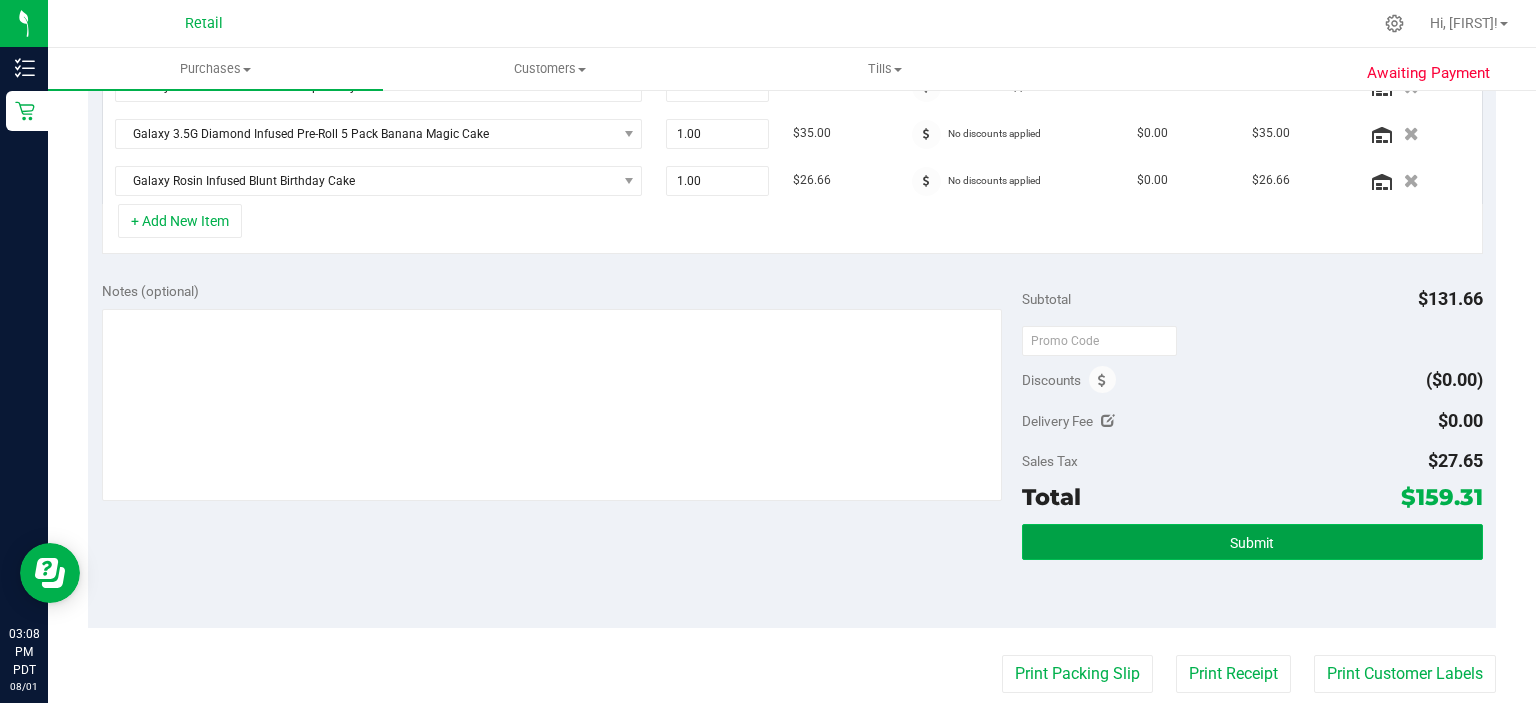 click on "Submit" at bounding box center (1252, 542) 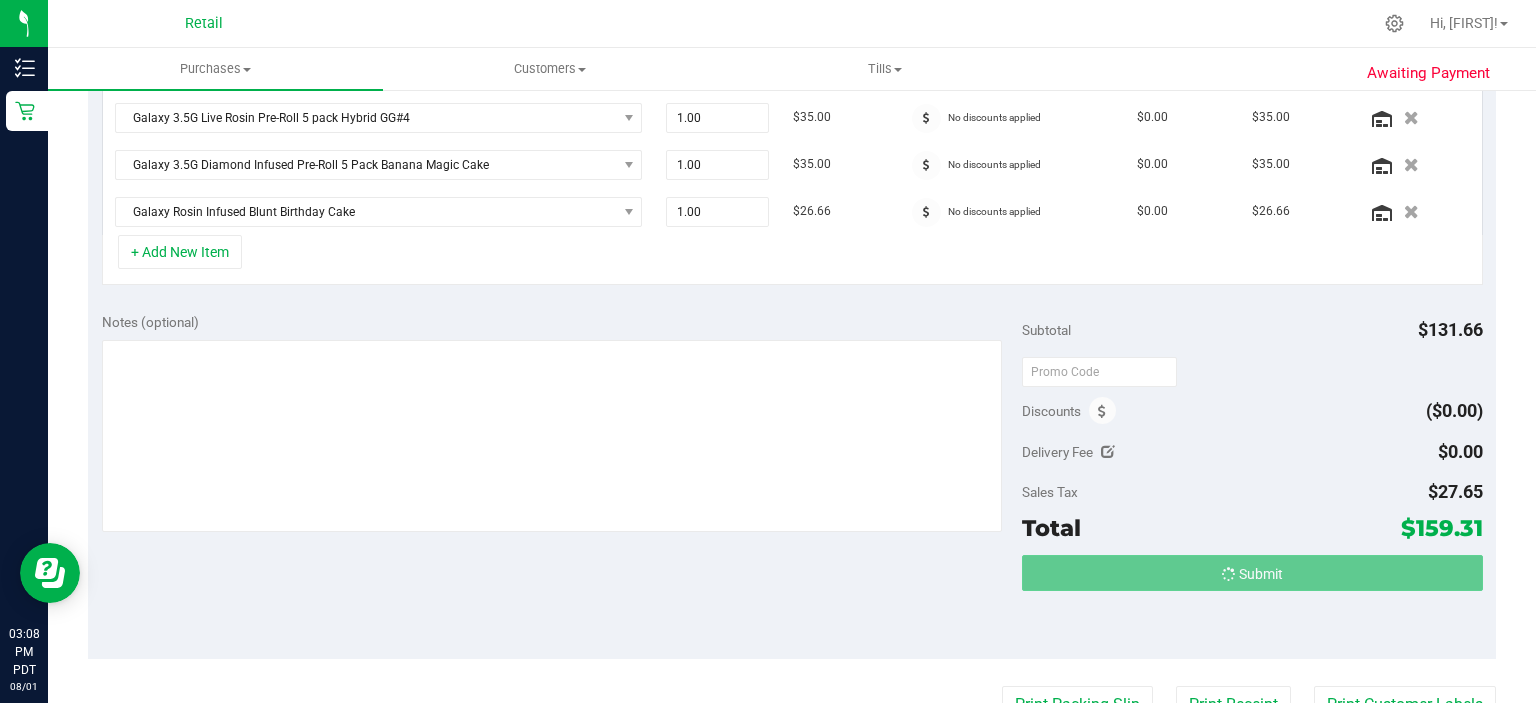 scroll, scrollTop: 554, scrollLeft: 0, axis: vertical 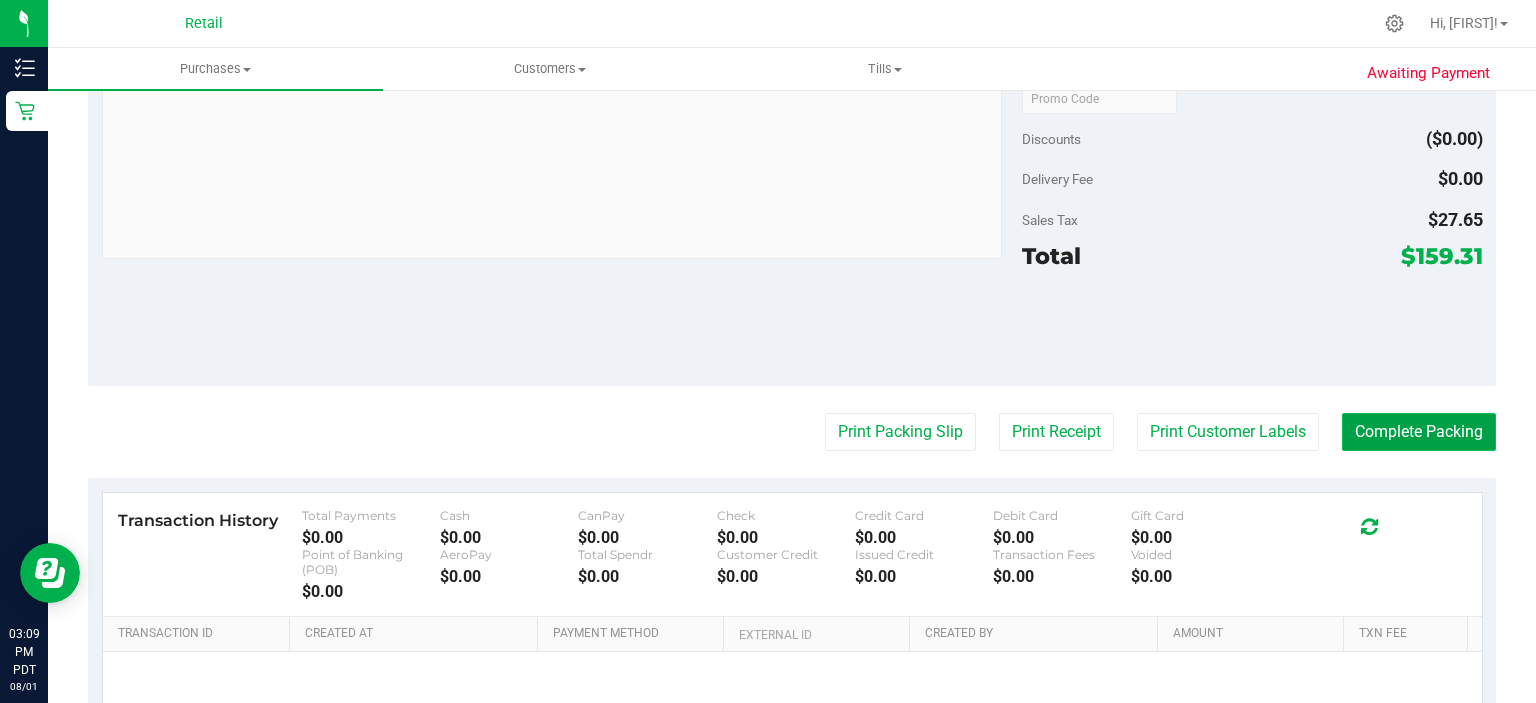 click on "Complete Packing" at bounding box center (1419, 432) 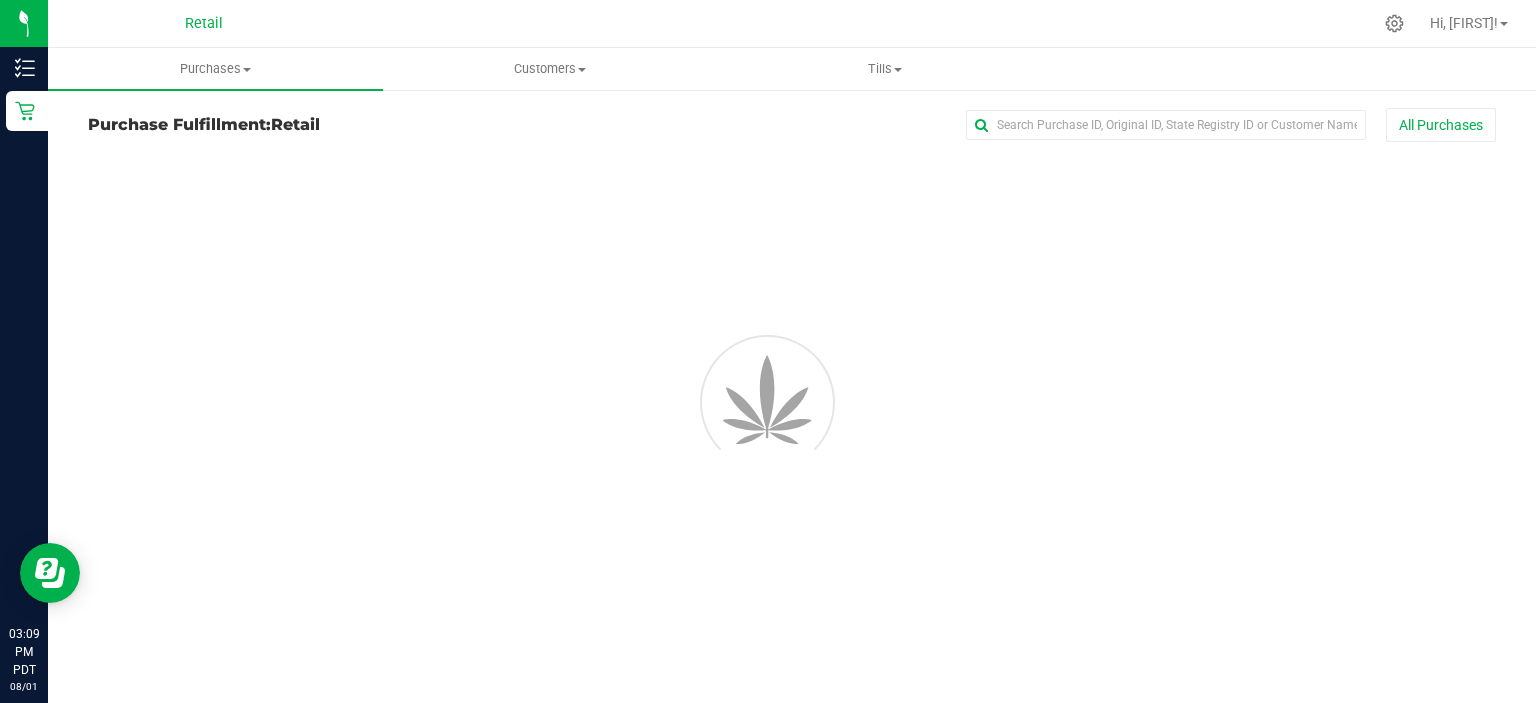 scroll, scrollTop: 0, scrollLeft: 0, axis: both 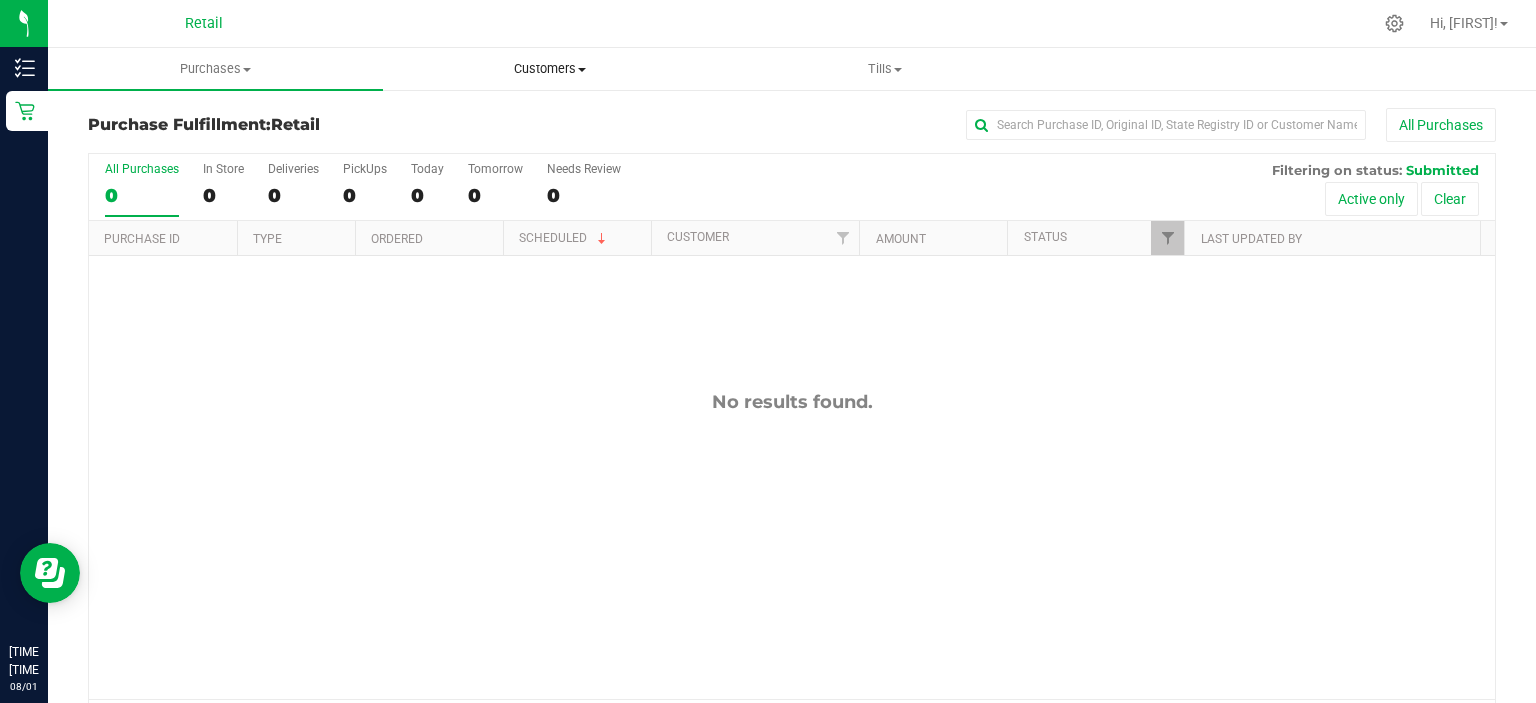 click on "Customers
All customers
Add a new customer" at bounding box center (550, 69) 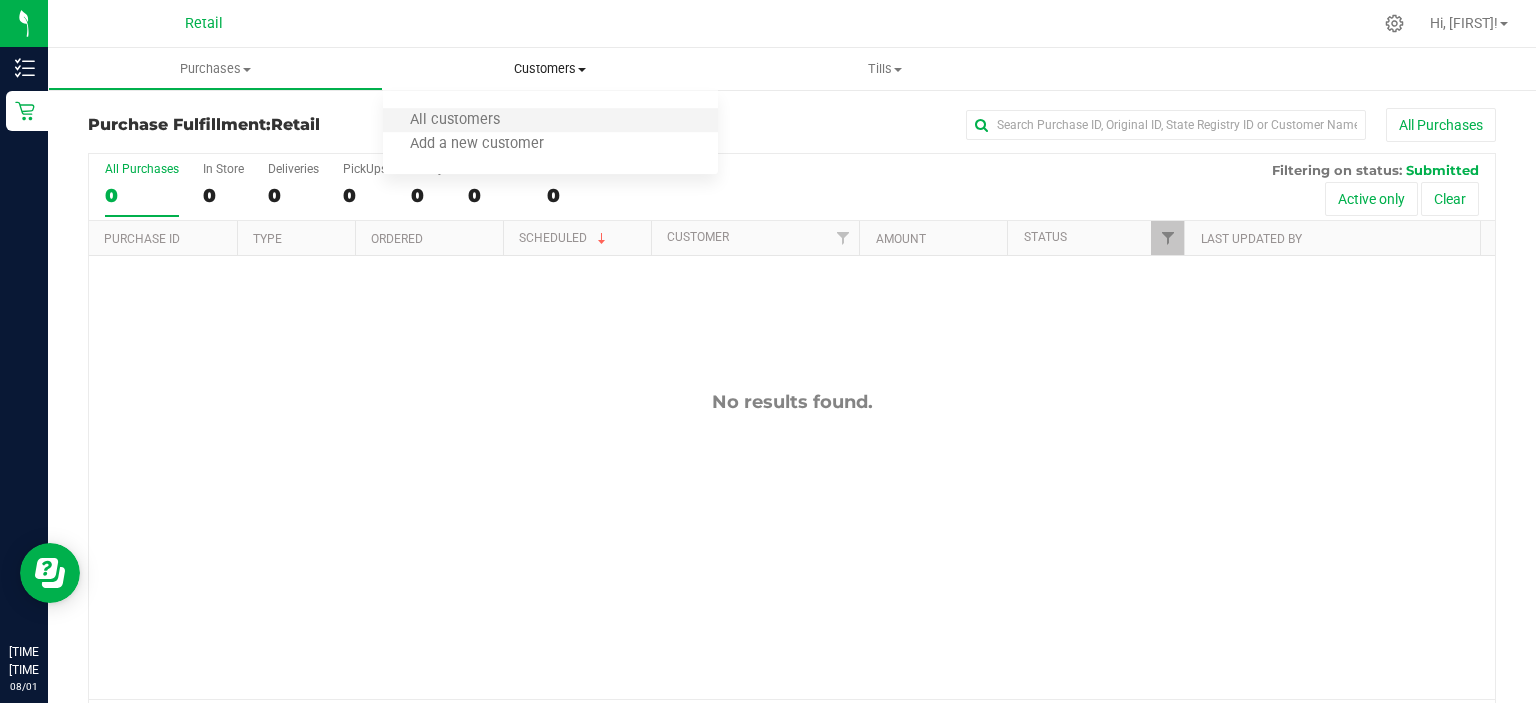 click on "All customers" at bounding box center (550, 121) 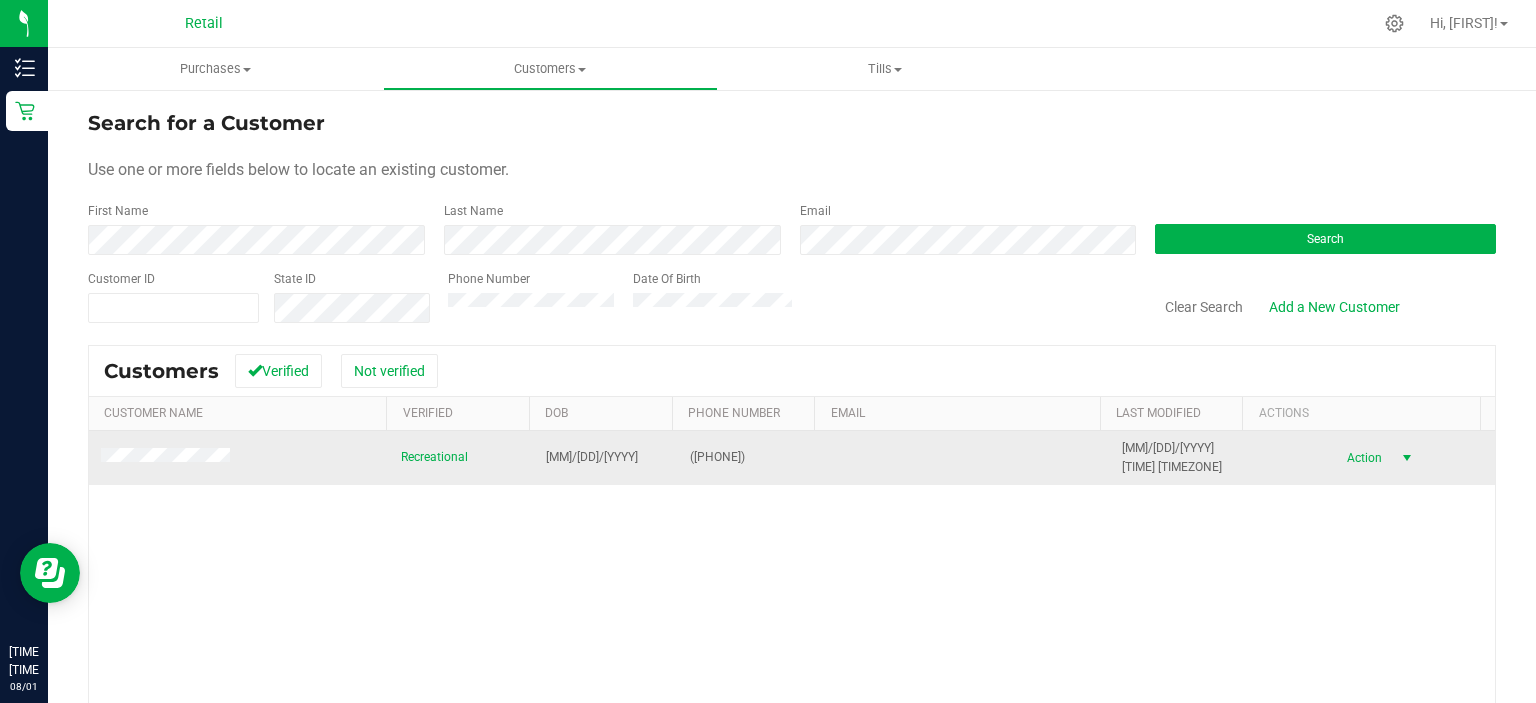 click on "Action" at bounding box center (1362, 458) 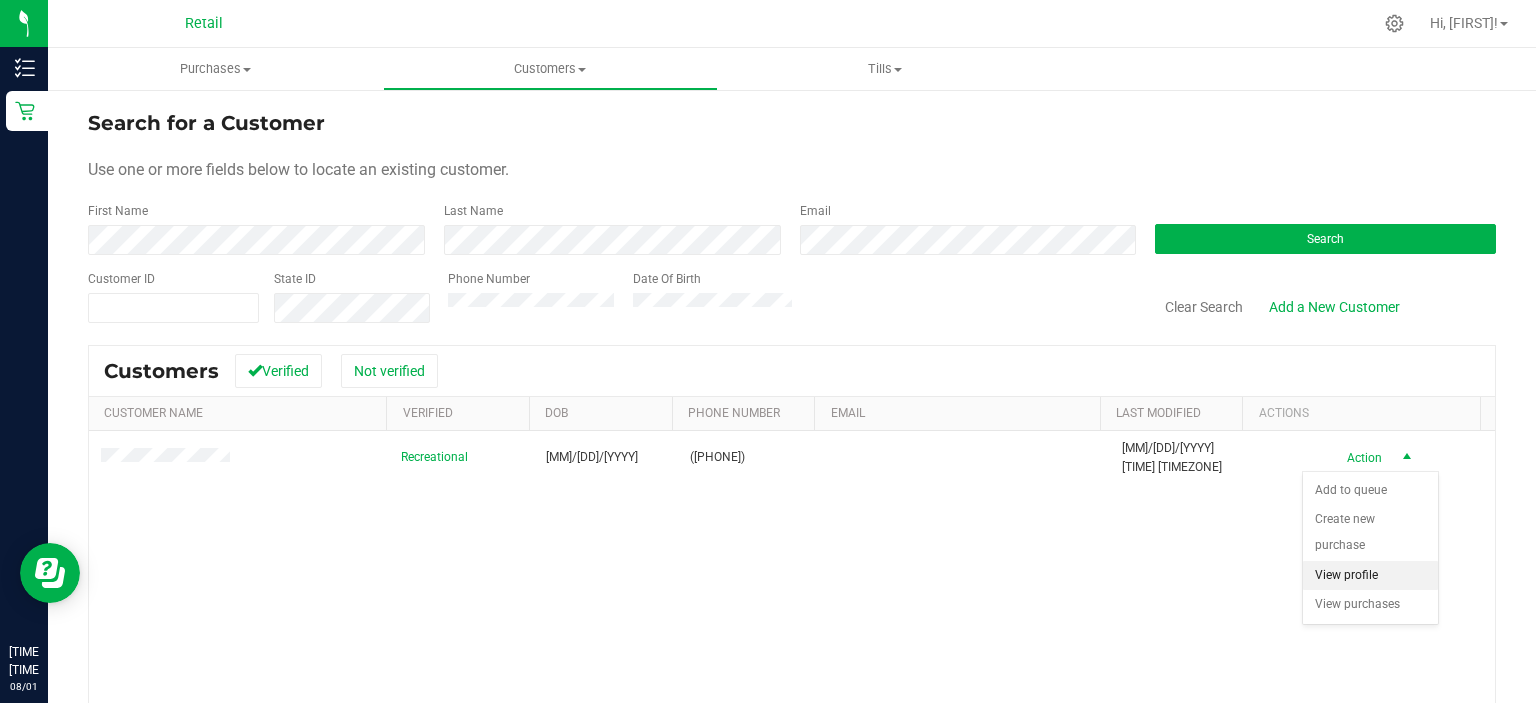 click on "View profile" at bounding box center (1370, 576) 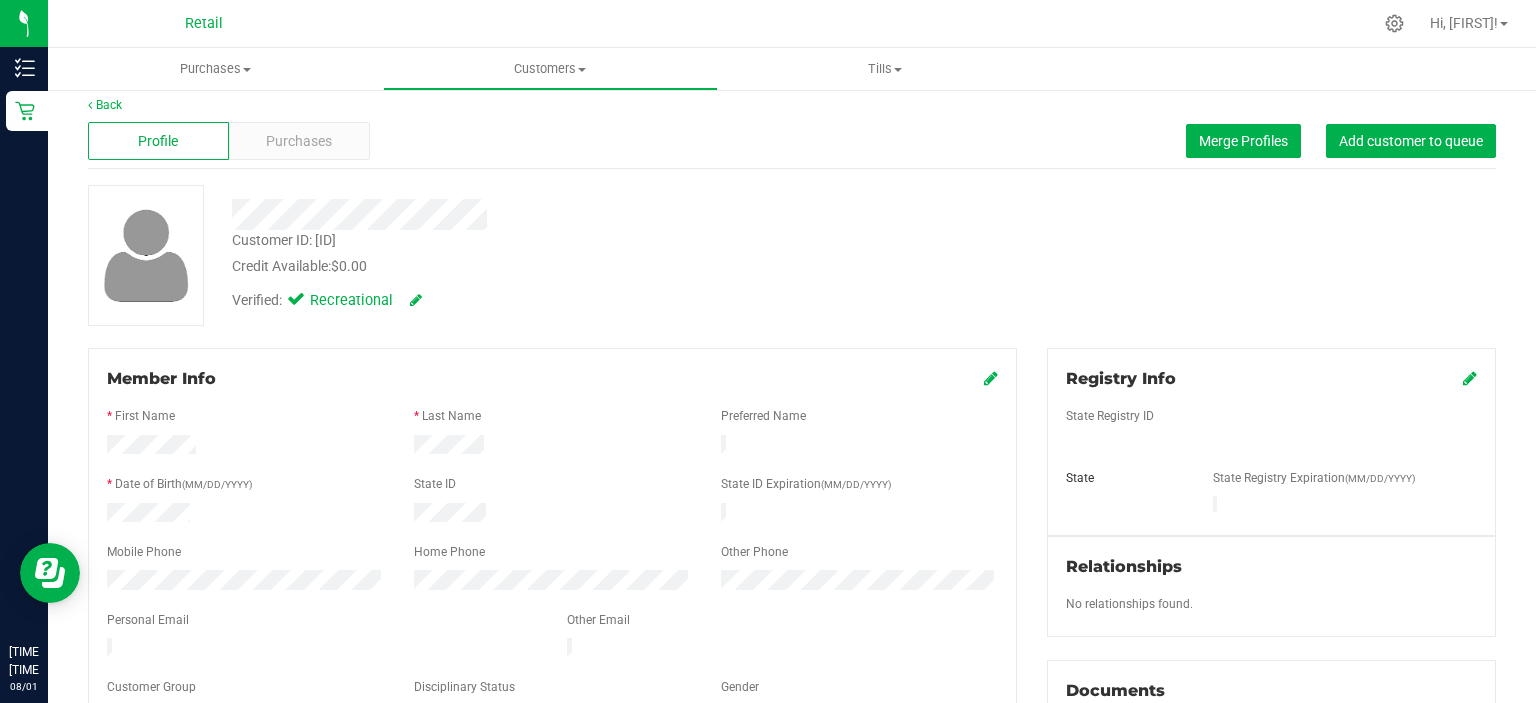 scroll, scrollTop: 0, scrollLeft: 0, axis: both 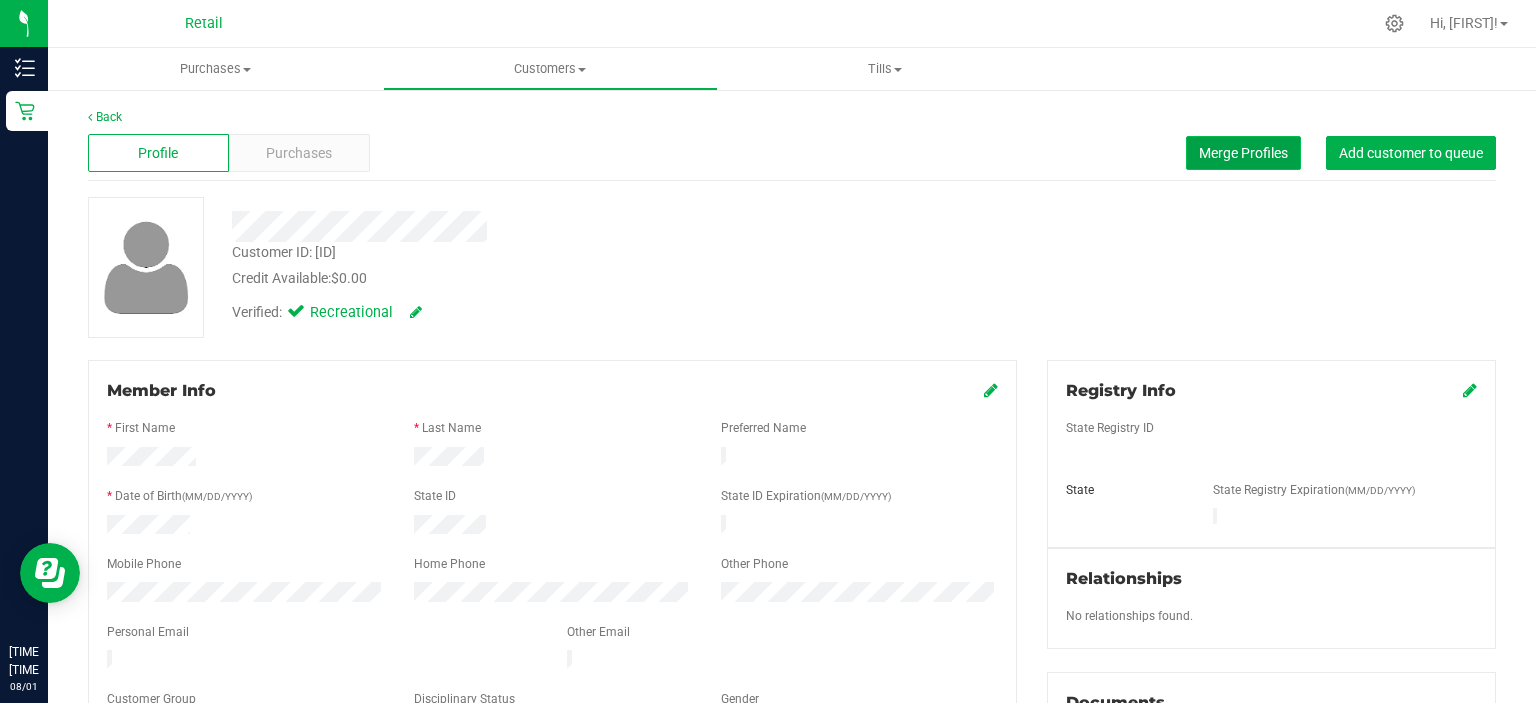 click on "Merge Profiles" at bounding box center [1243, 153] 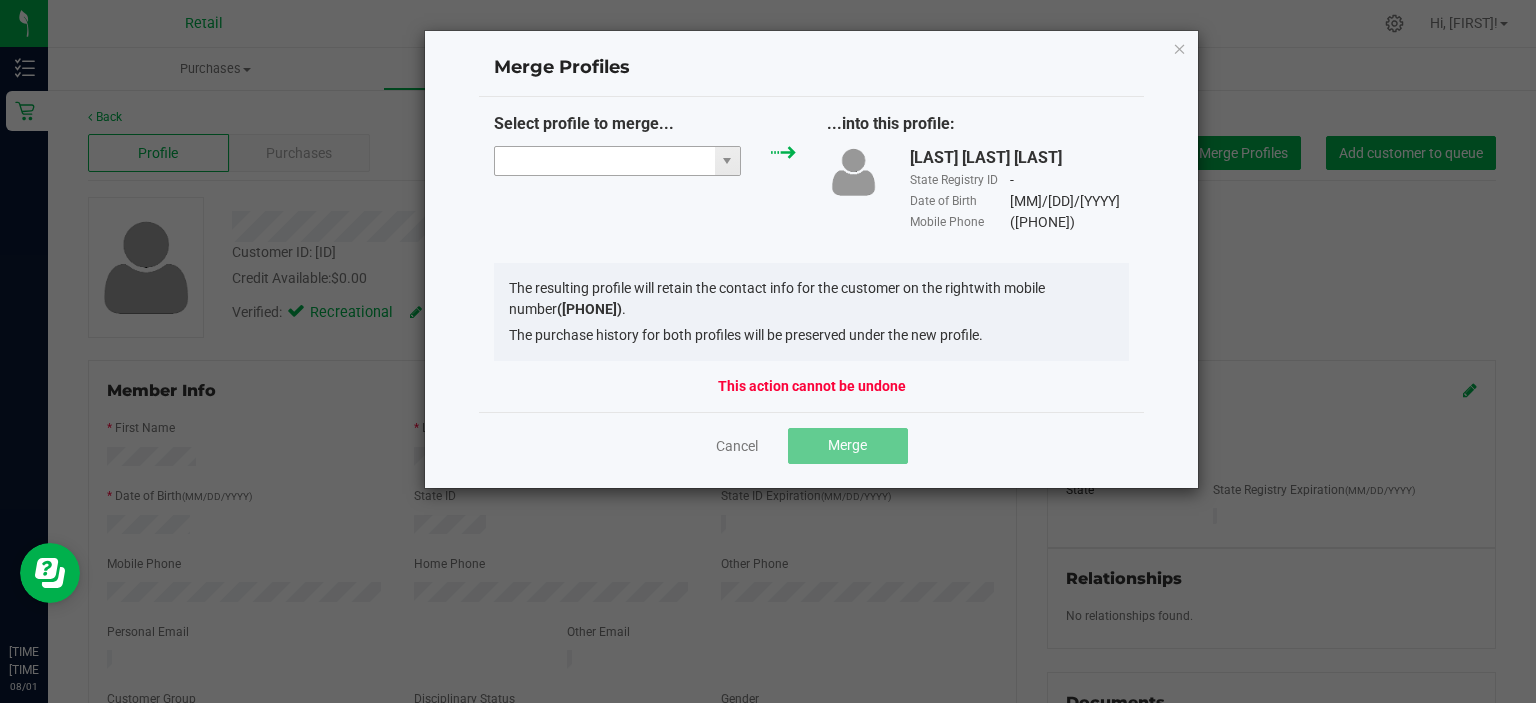 click at bounding box center (605, 161) 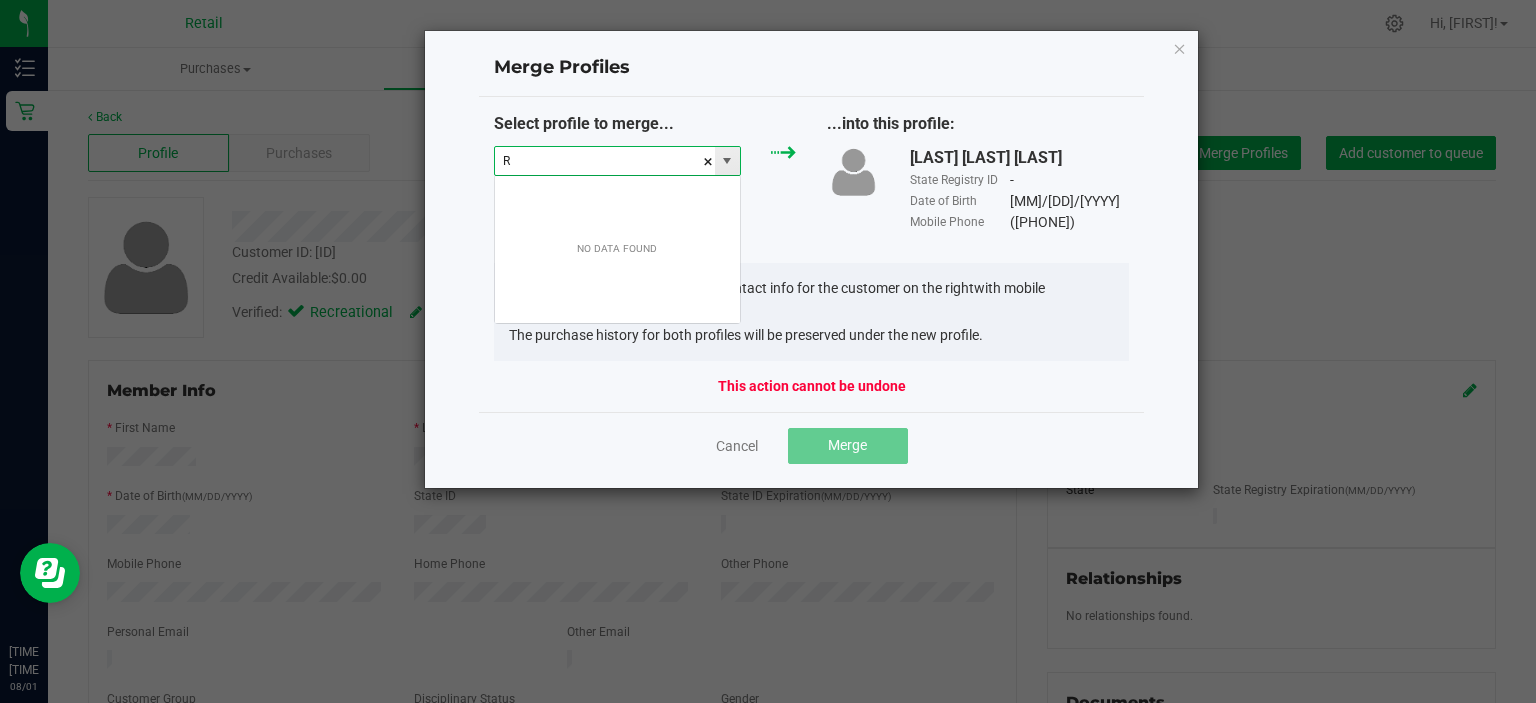 scroll, scrollTop: 99970, scrollLeft: 99752, axis: both 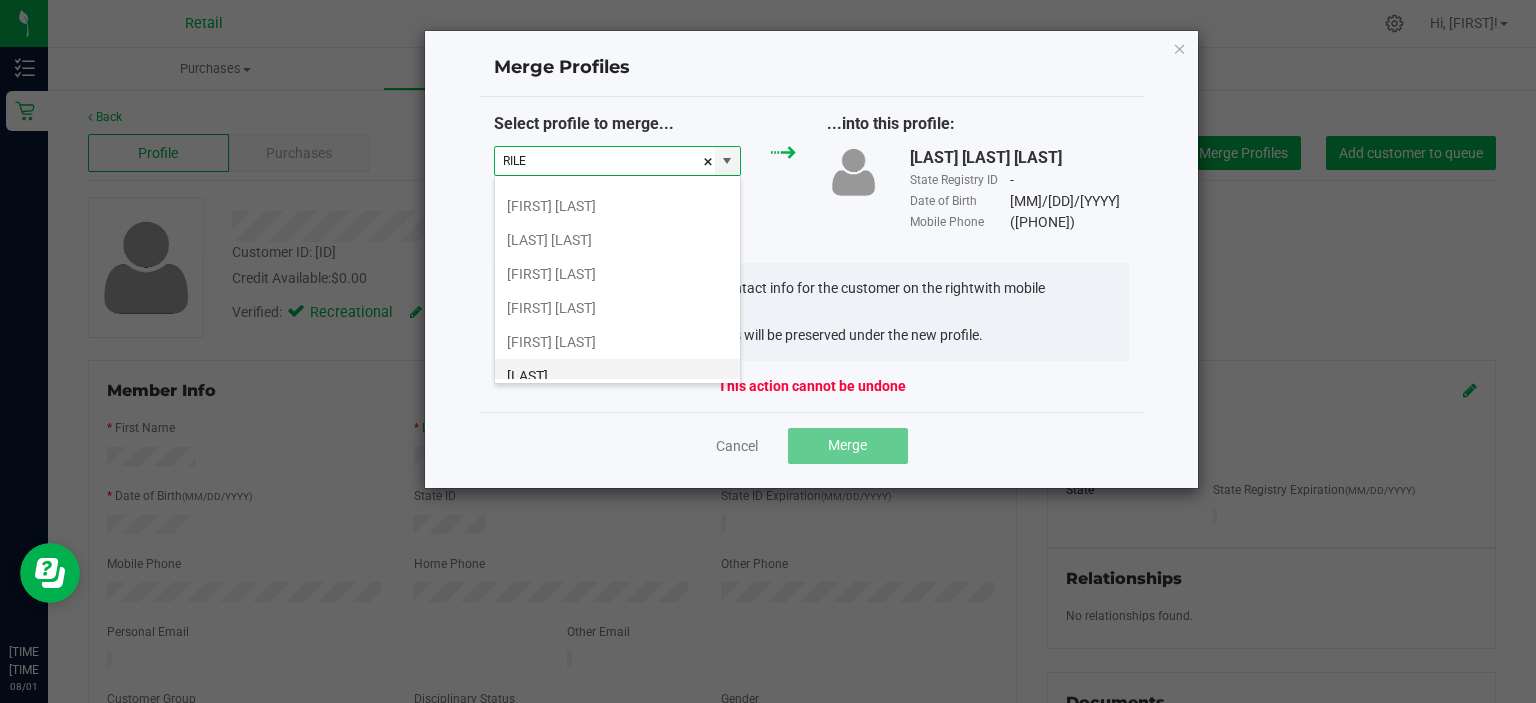 click on "[LAST]" at bounding box center (617, 376) 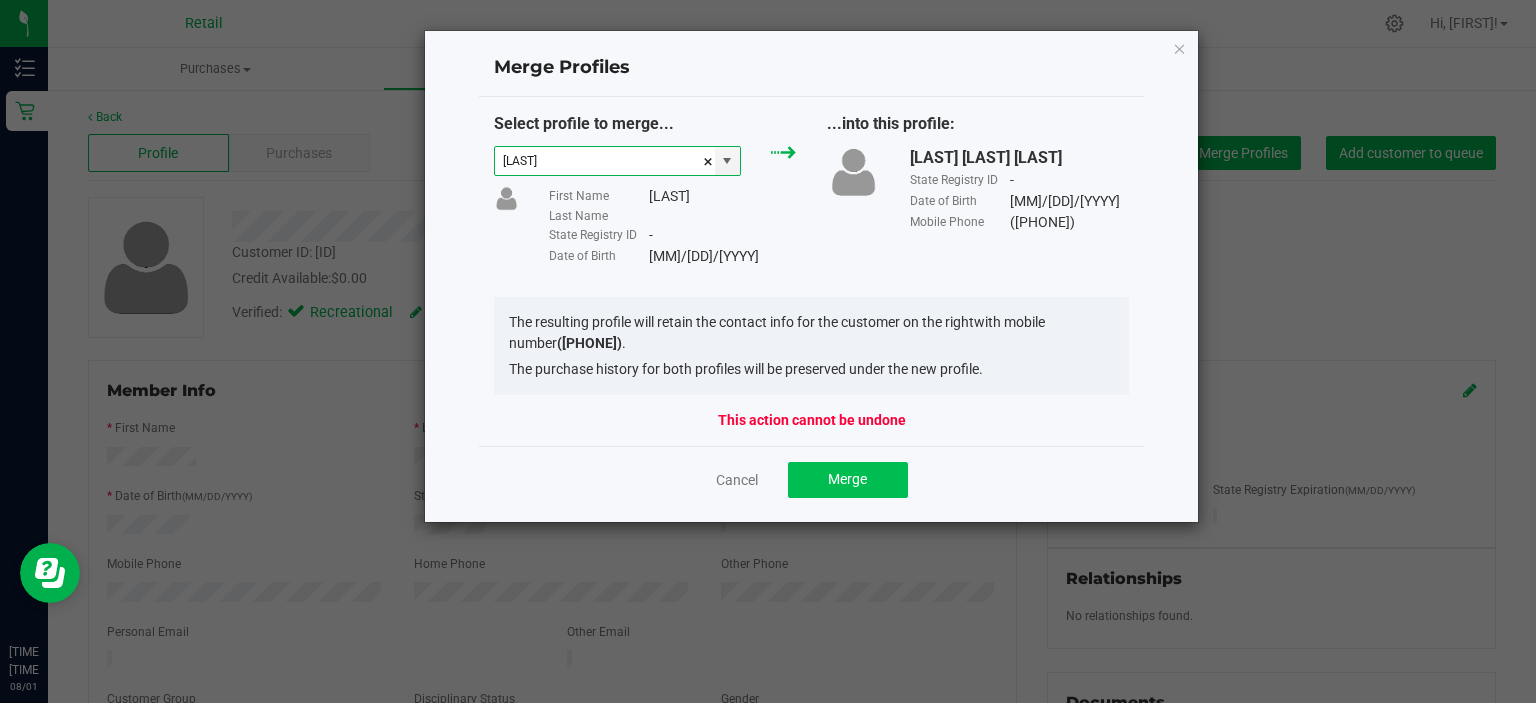 type on "[LAST]" 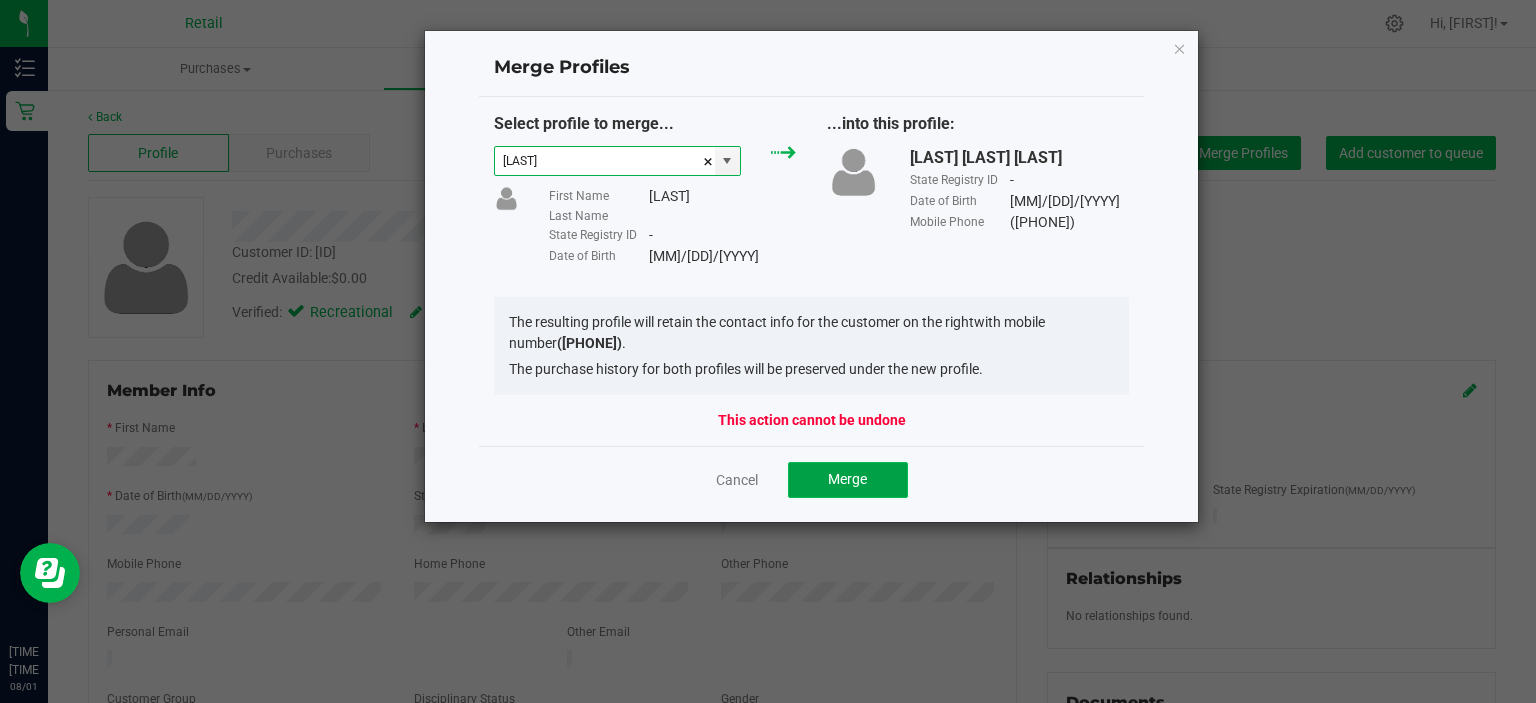 click on "Merge" 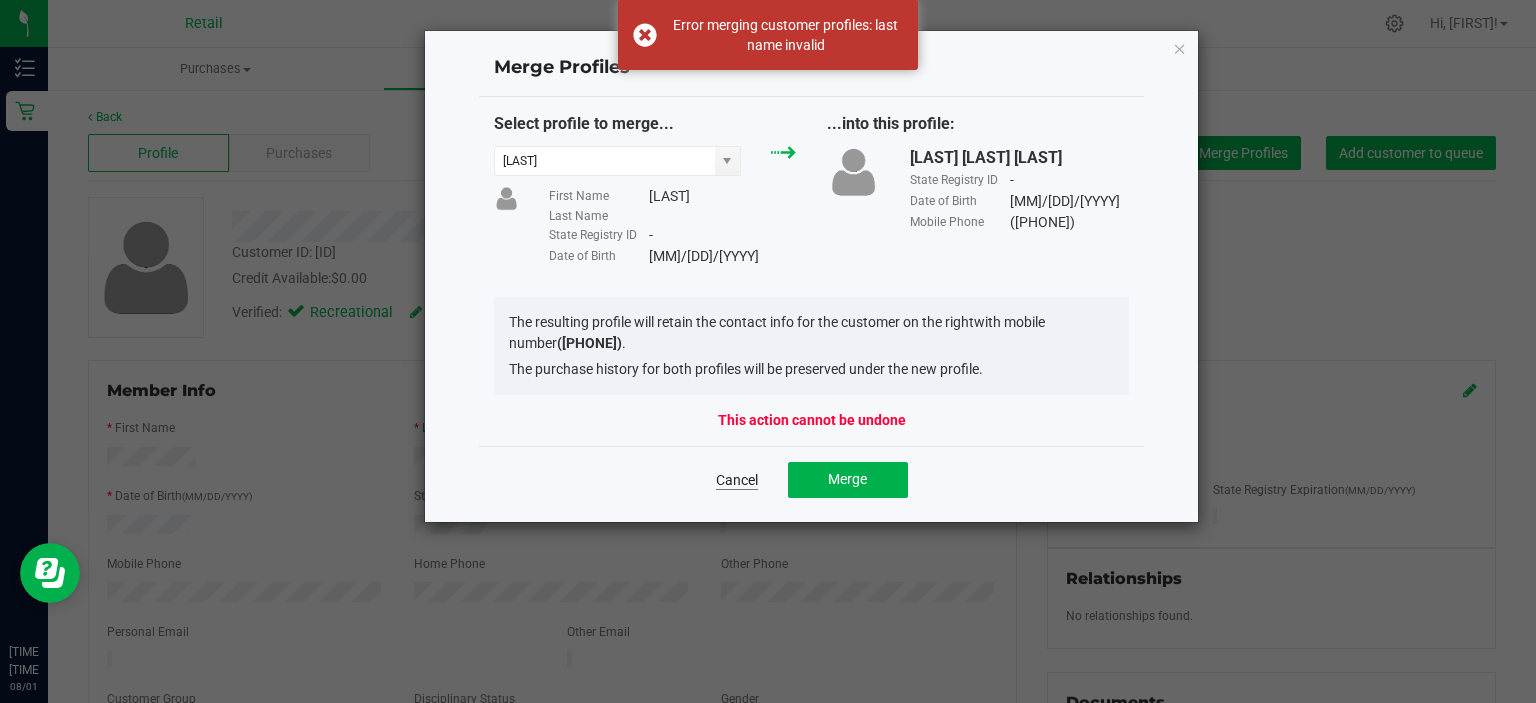 click on "Cancel" 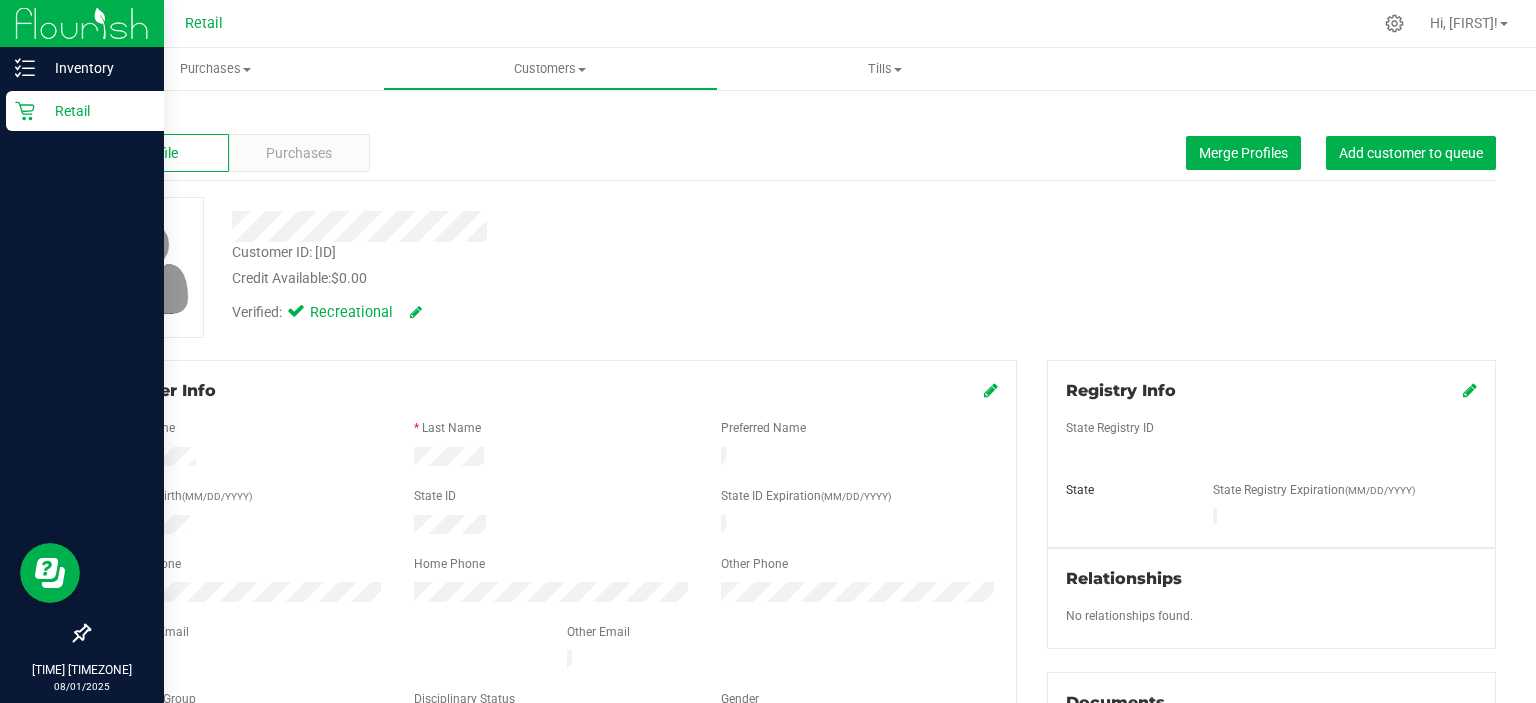 click on "Retail" at bounding box center (85, 111) 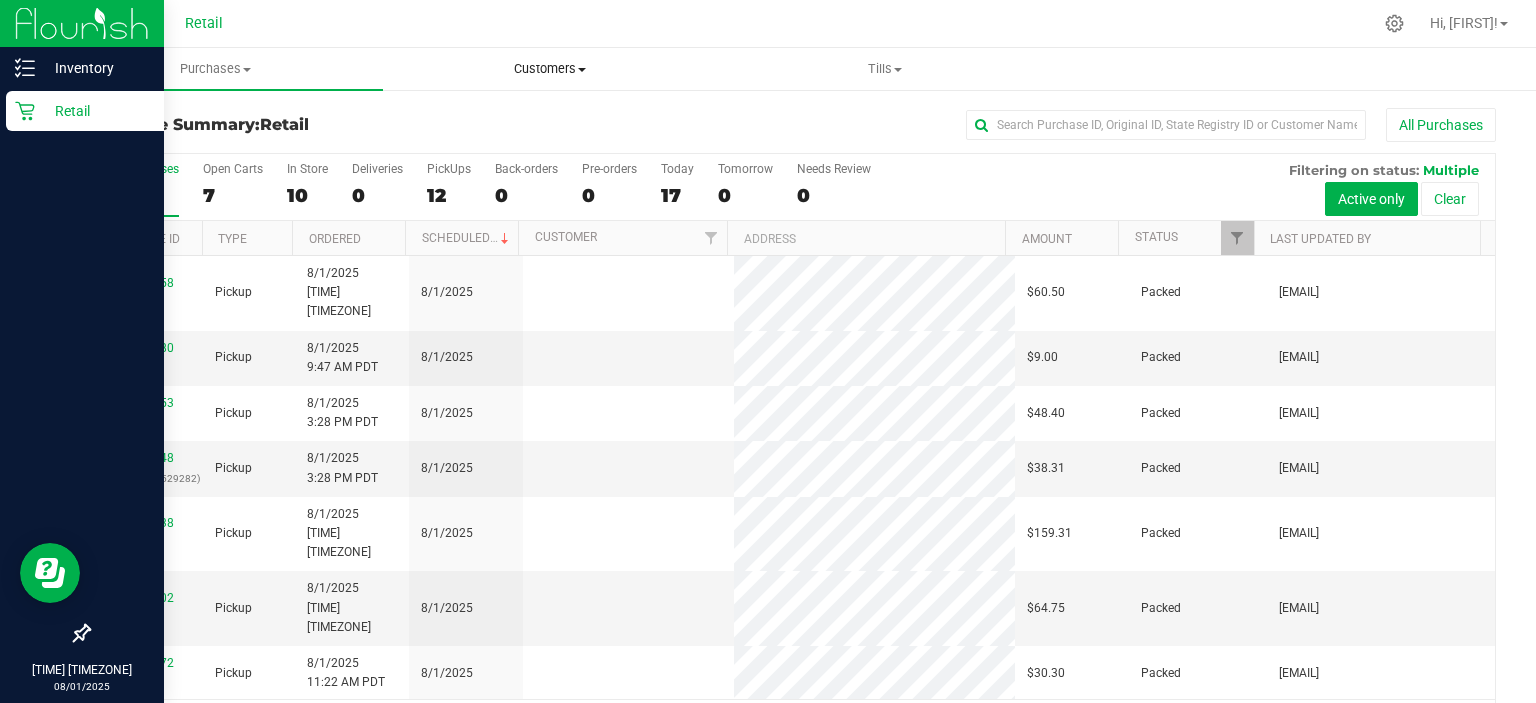 click on "Customers
All customers
Add a new customer" at bounding box center (550, 69) 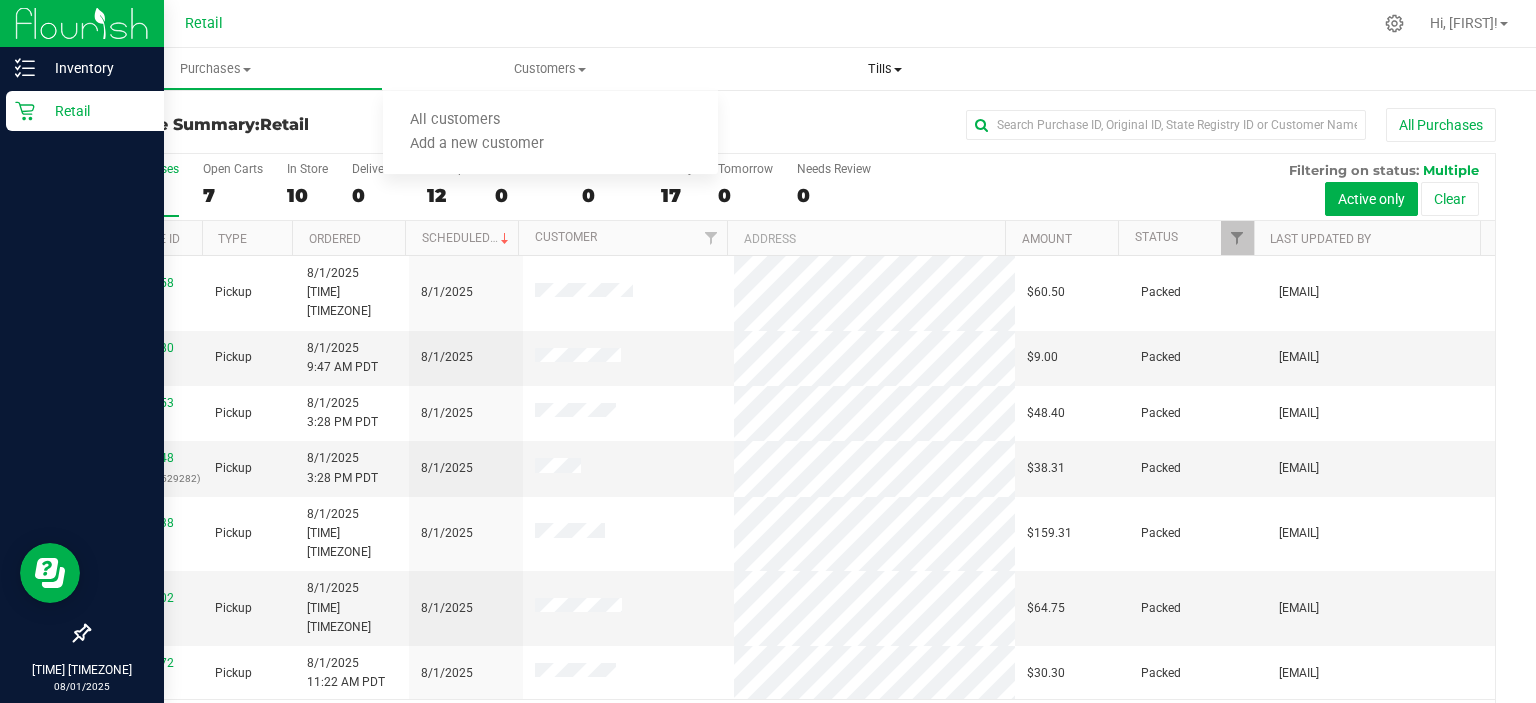 click on "Tills
Manage tills" at bounding box center [885, 69] 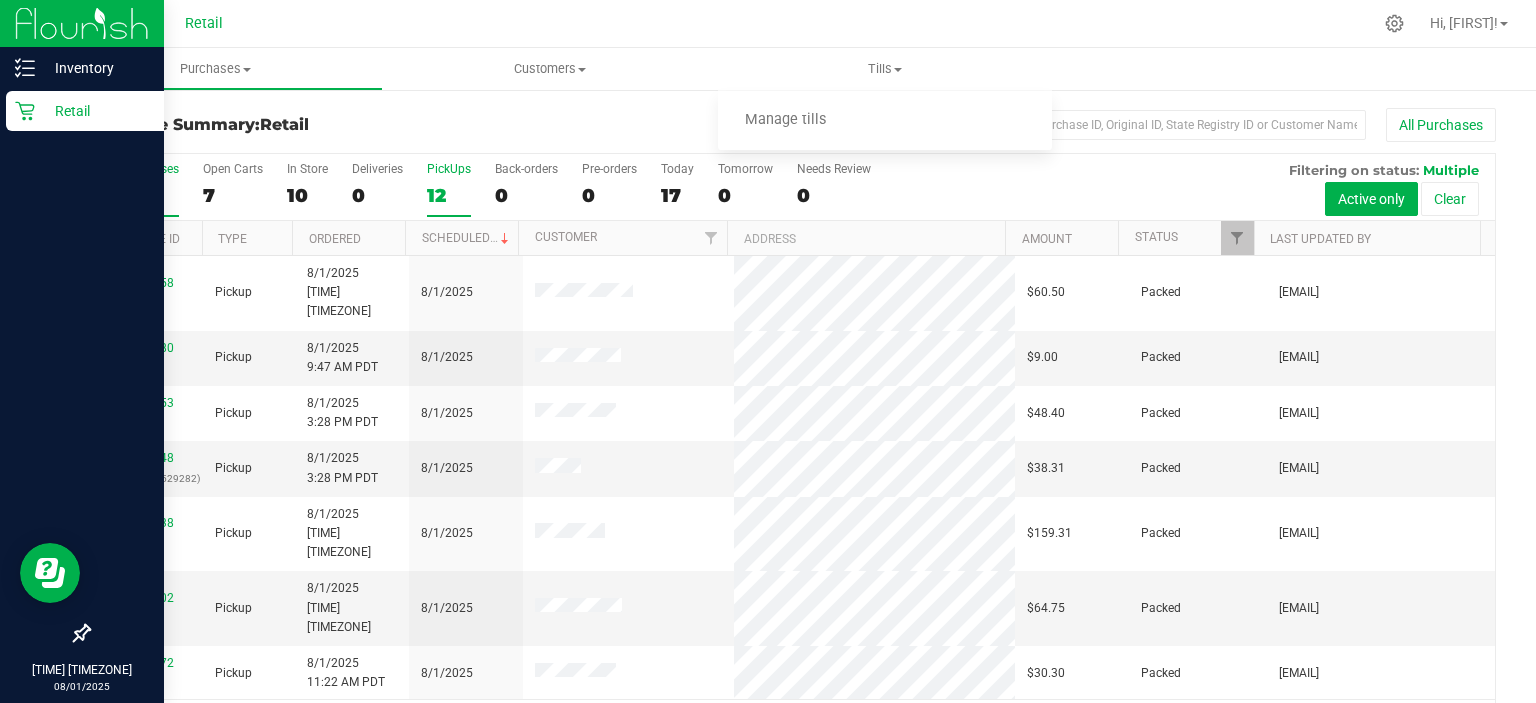 click on "12" at bounding box center [449, 195] 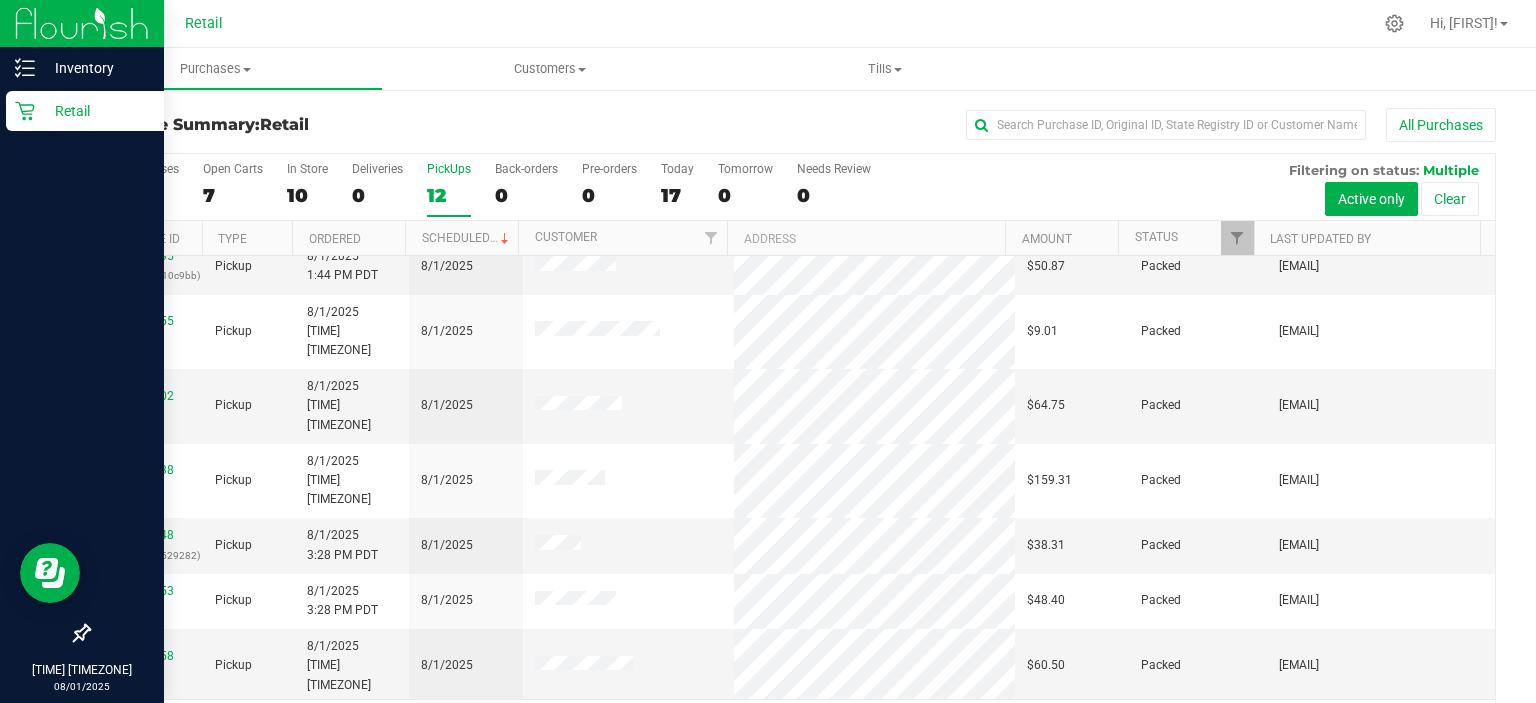 scroll, scrollTop: 218, scrollLeft: 0, axis: vertical 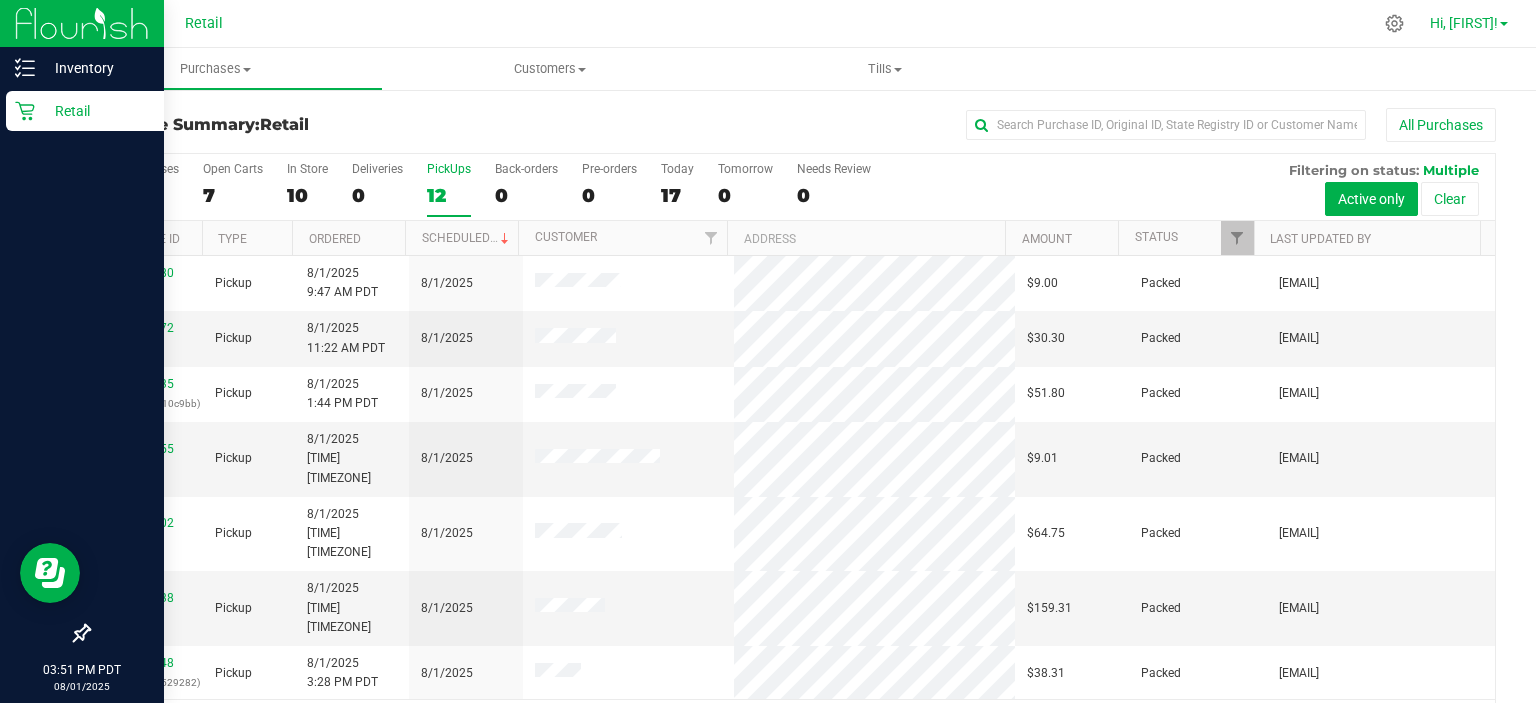 click on "Hi, [FIRST]!" at bounding box center (1464, 23) 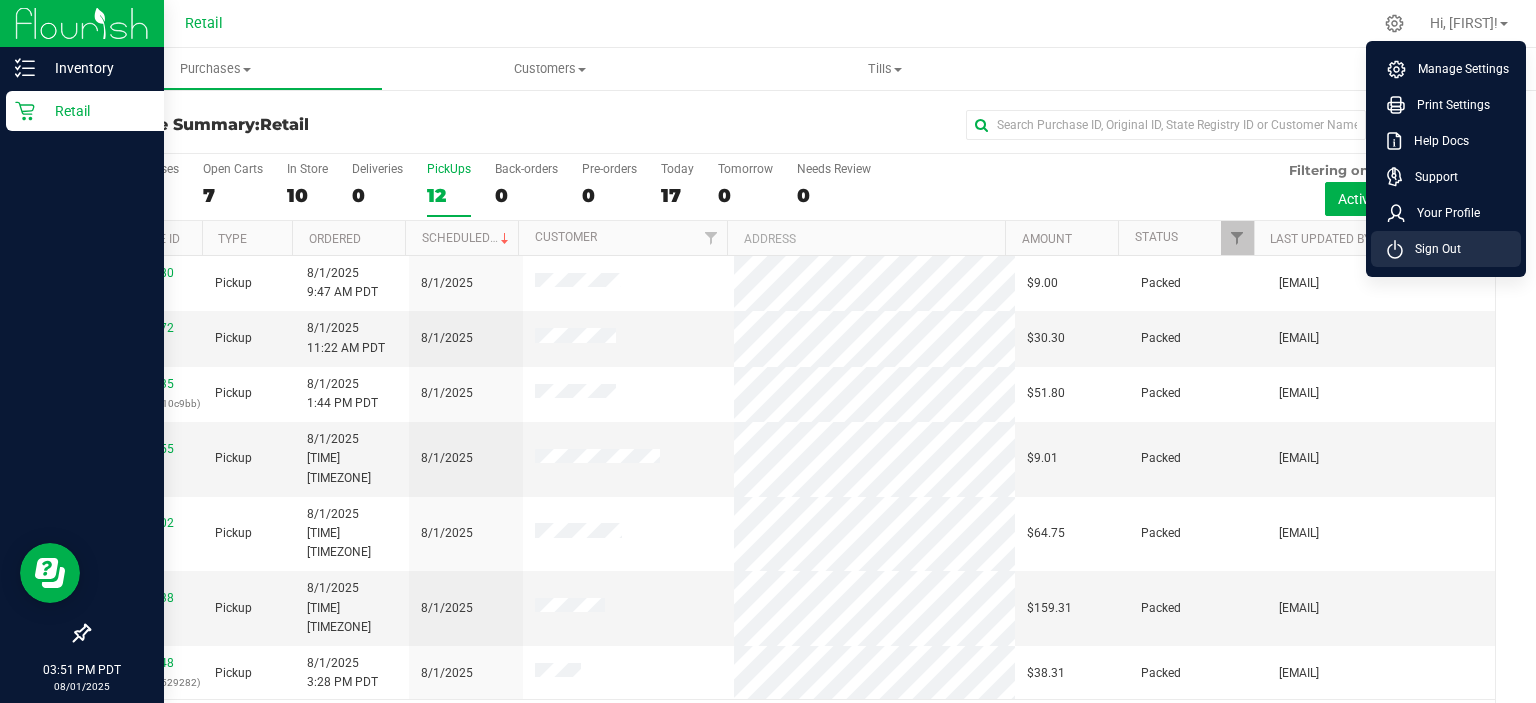 click on "Sign Out" at bounding box center (1446, 249) 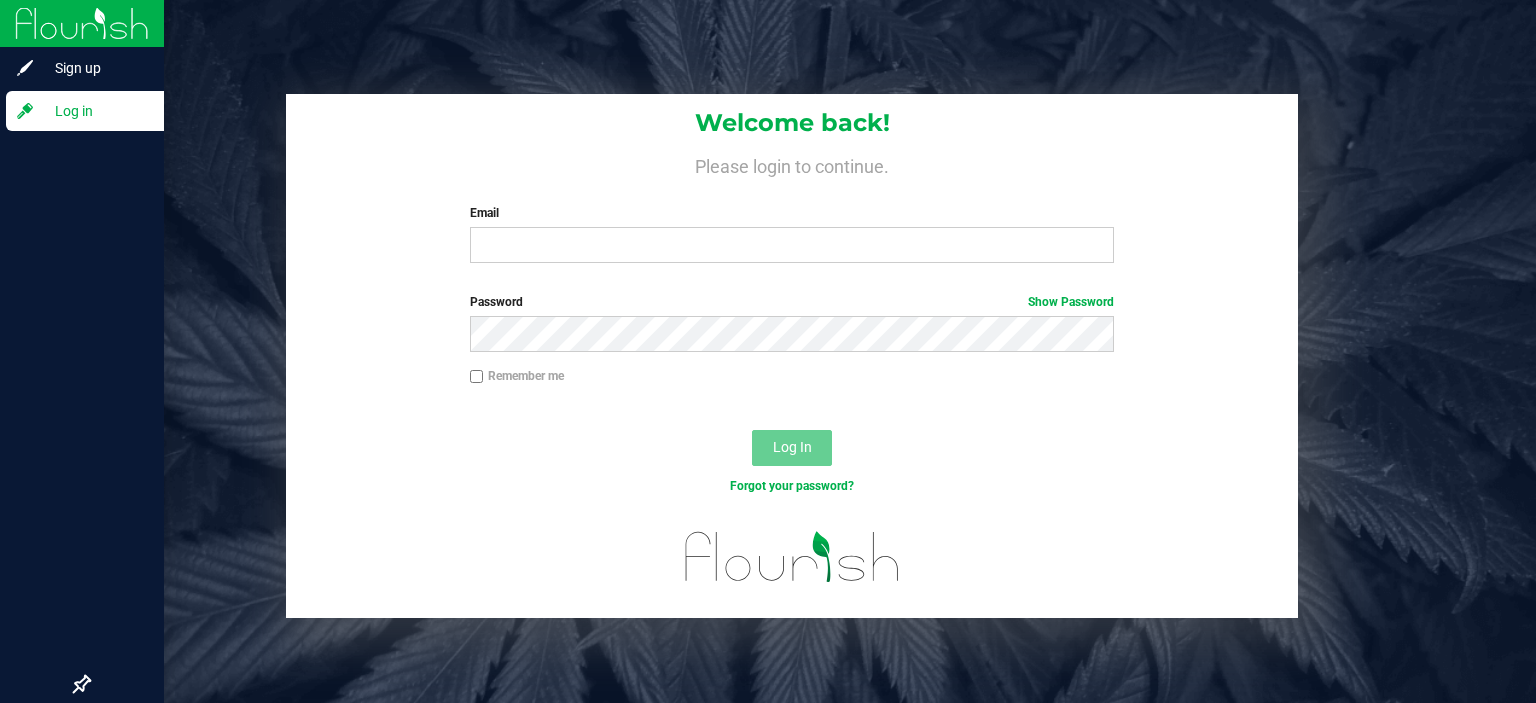 click on "Email" at bounding box center [792, 213] 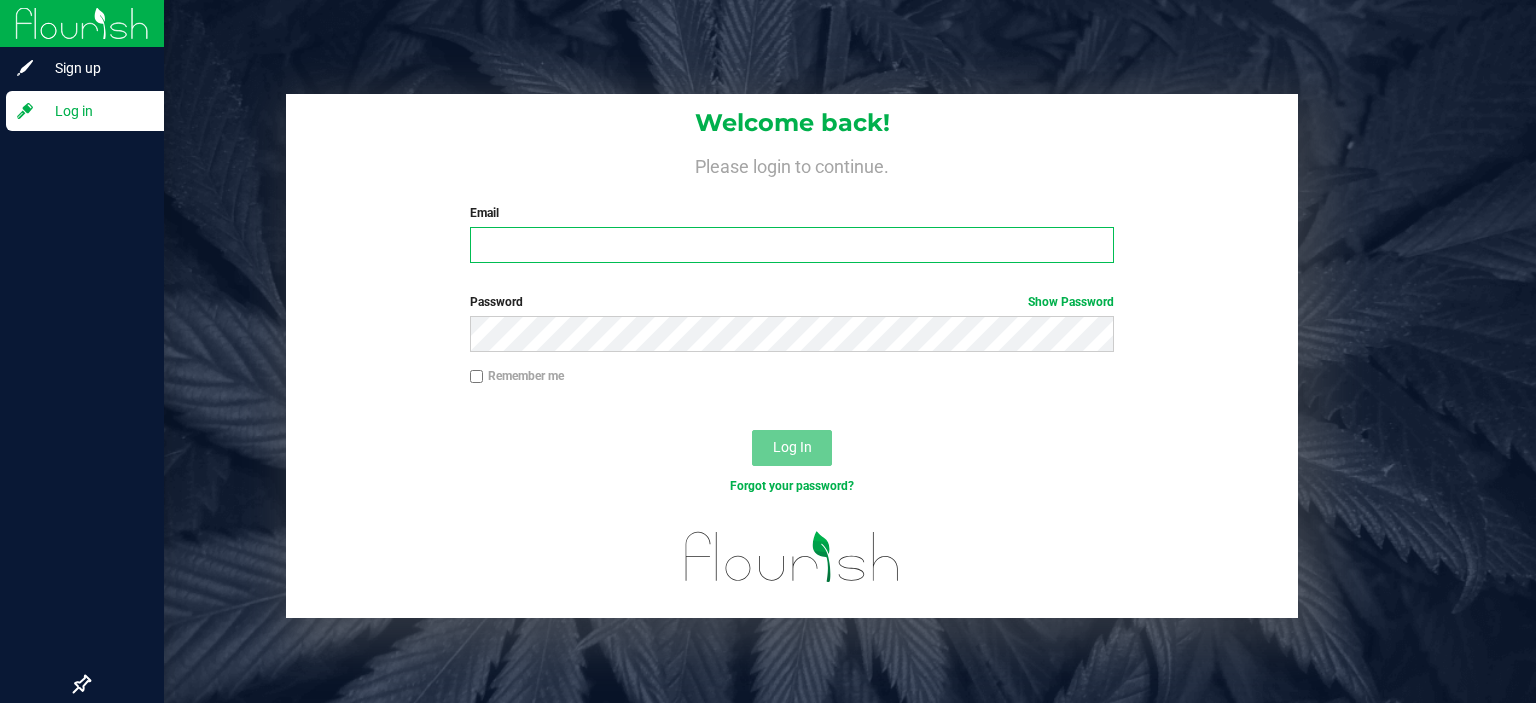 click on "Email" at bounding box center [792, 245] 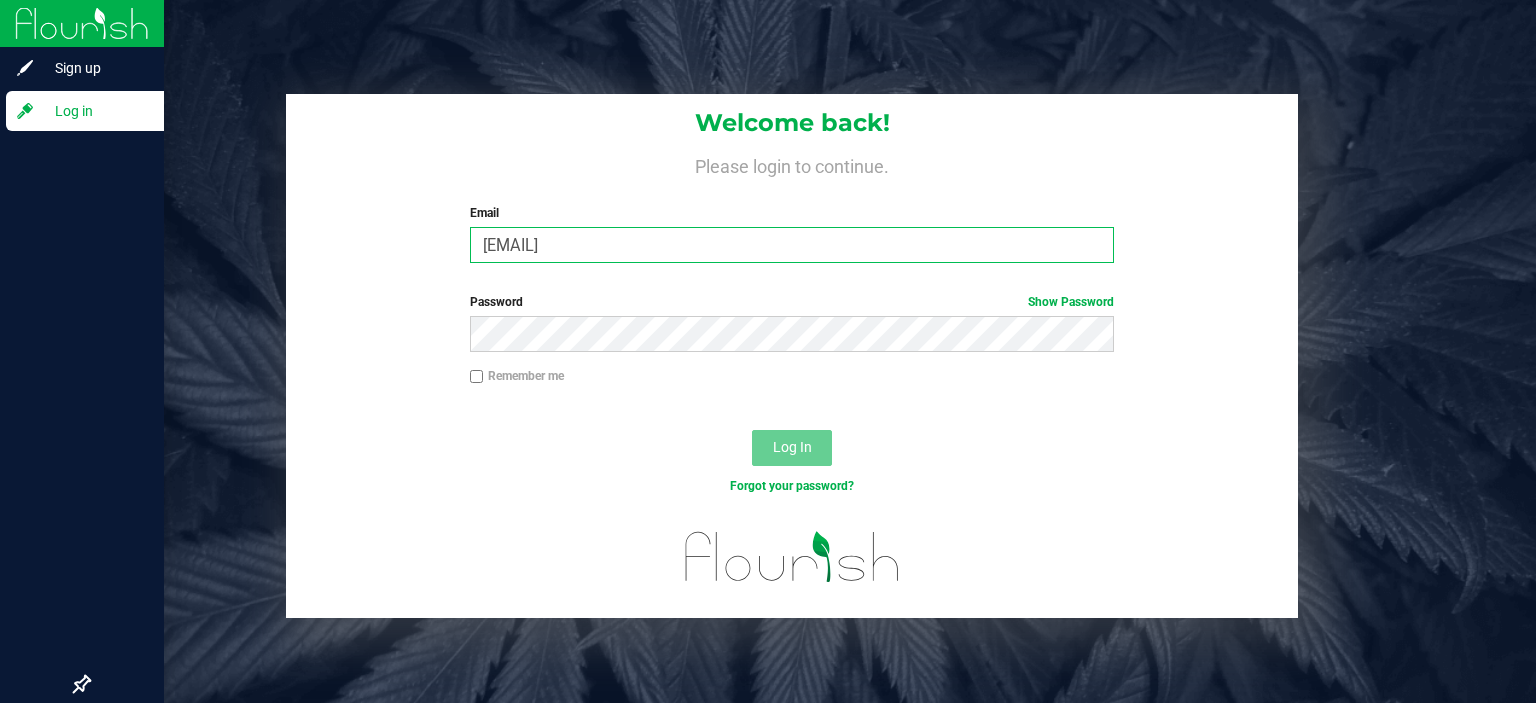 type on "[EMAIL]" 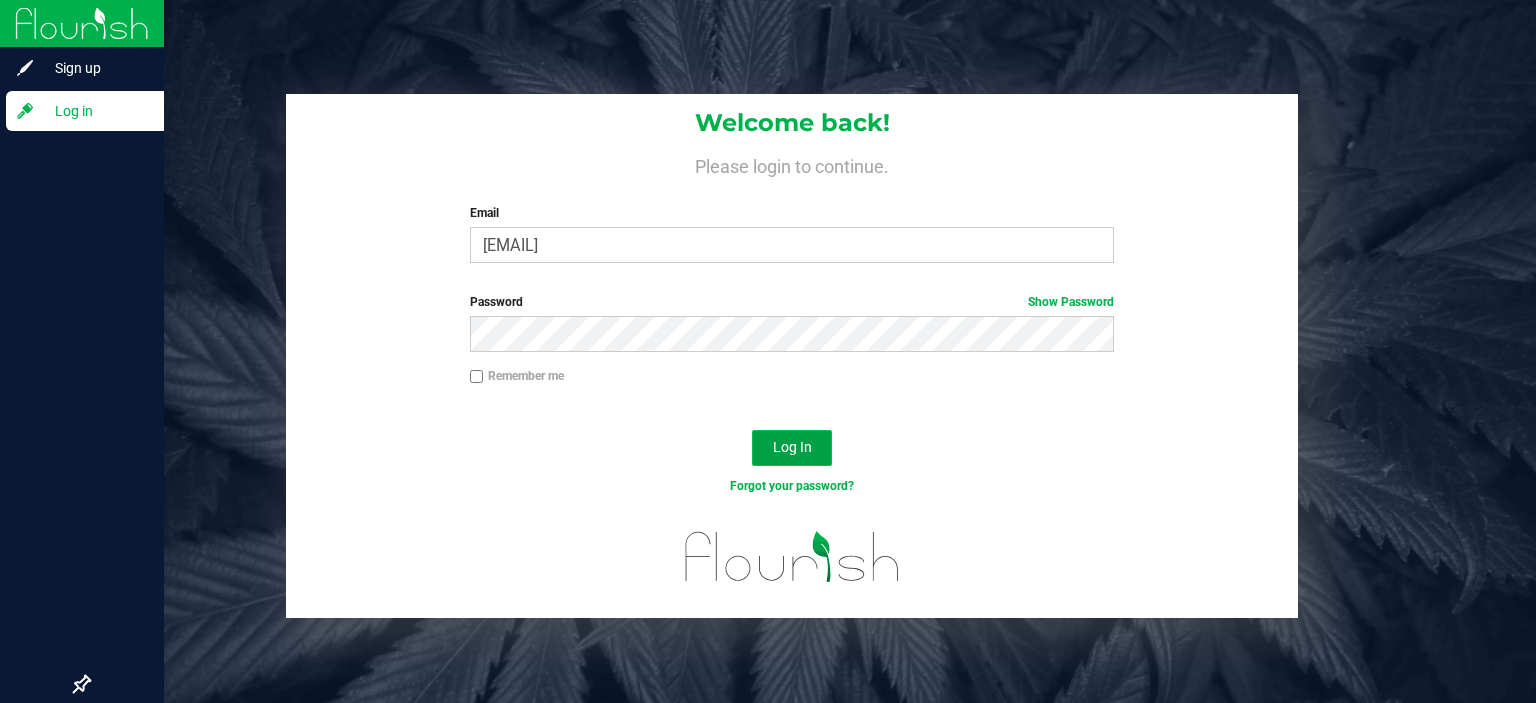 click on "Log In" at bounding box center [792, 447] 